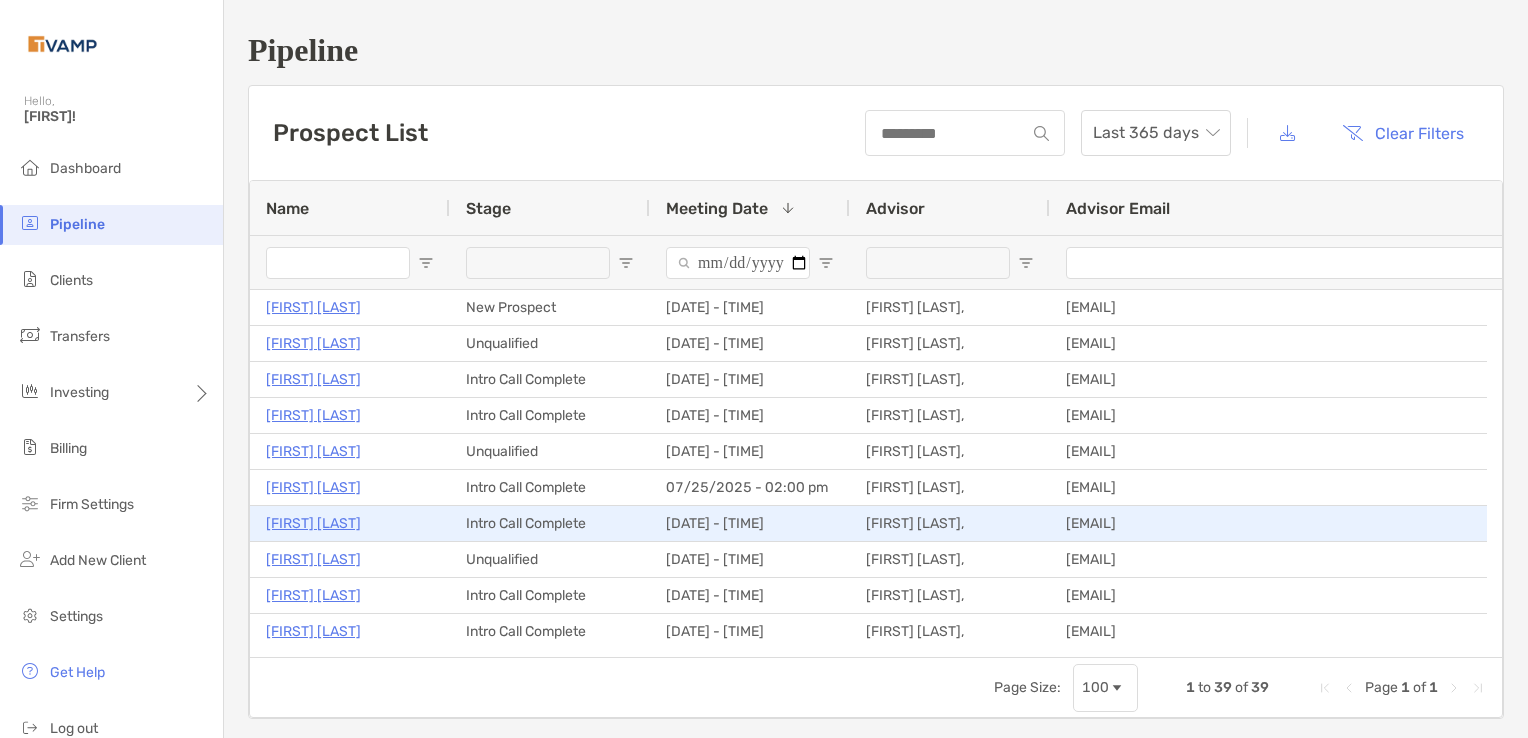 scroll, scrollTop: 0, scrollLeft: 0, axis: both 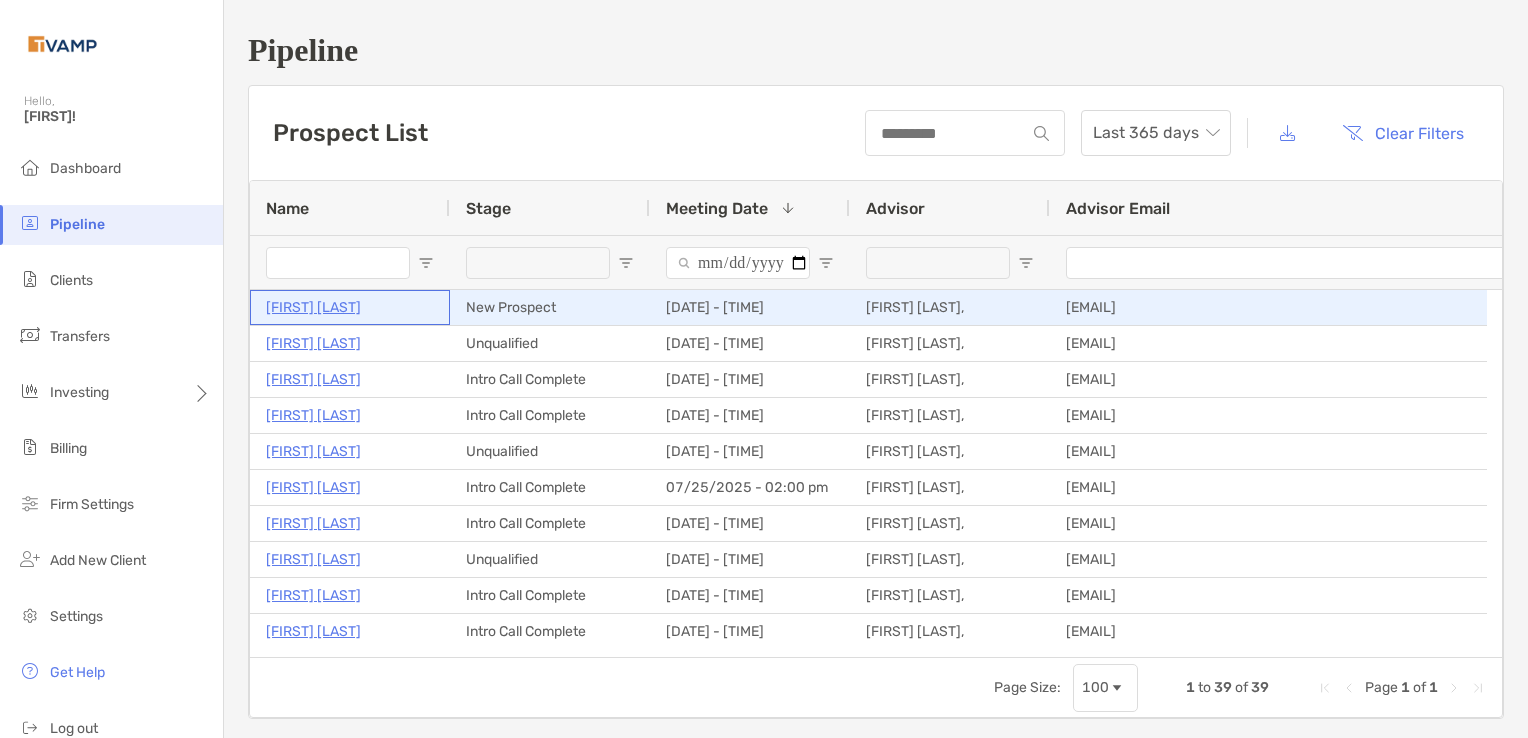 click on "[FIRST] [LAST]" at bounding box center (313, 307) 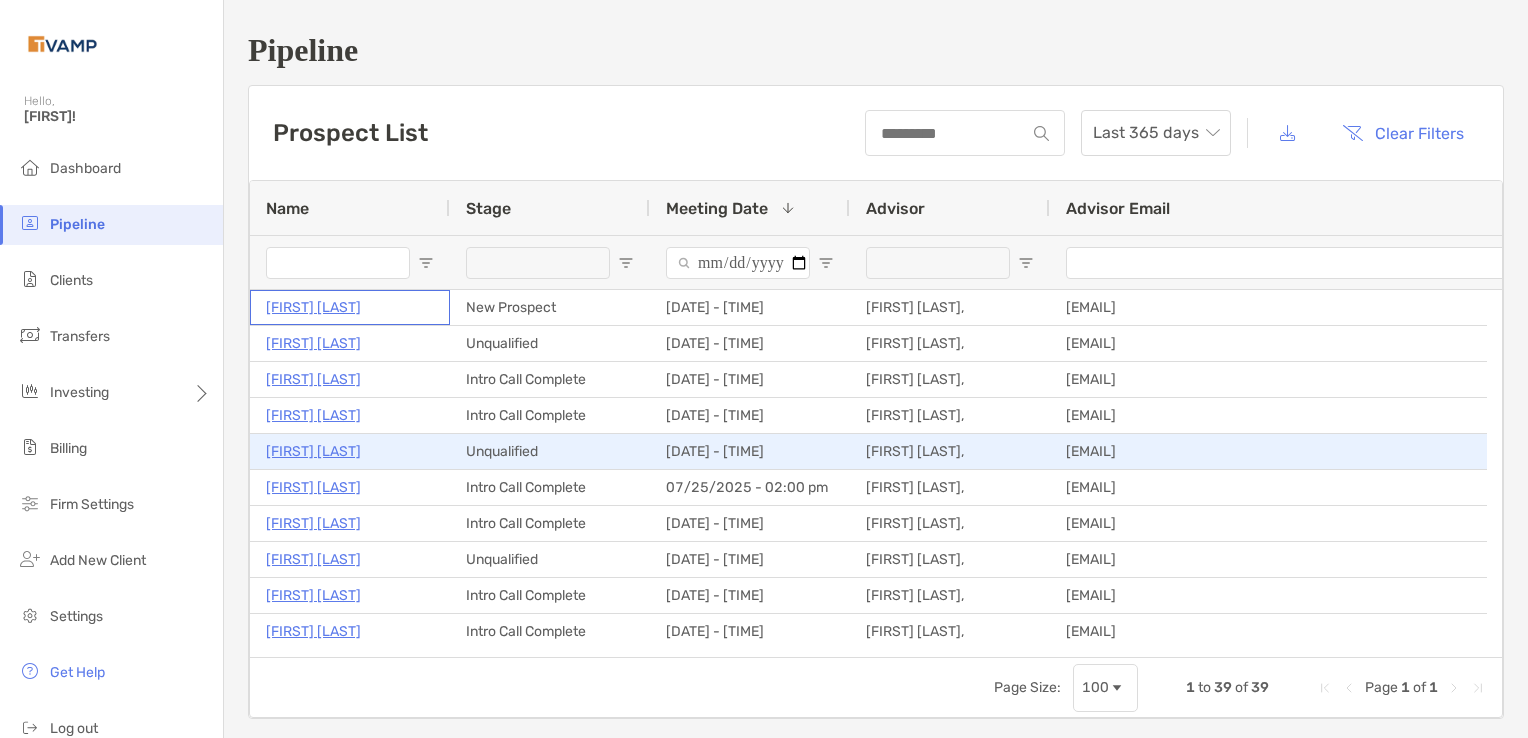 scroll, scrollTop: 28, scrollLeft: 0, axis: vertical 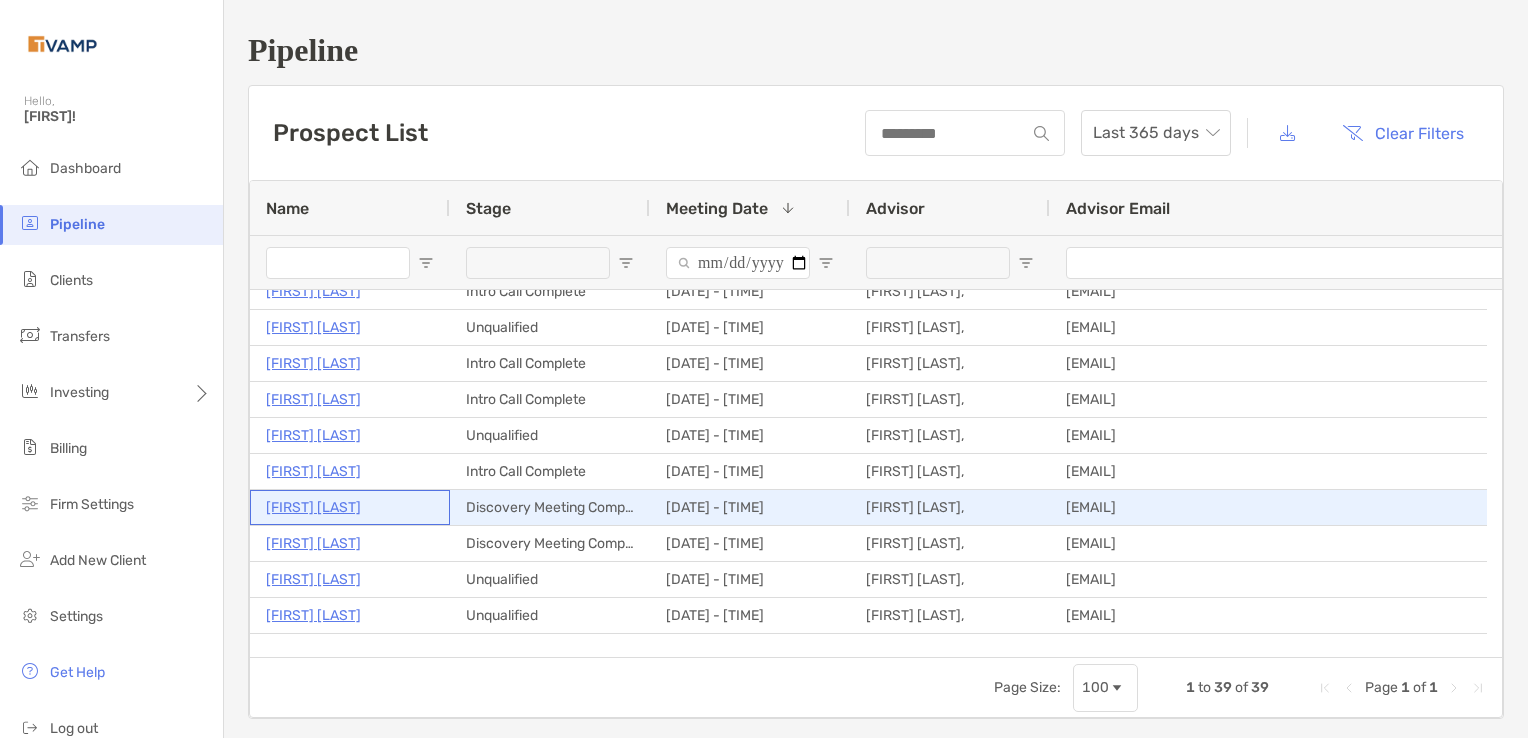 click on "[FIRST] [LAST]" at bounding box center (313, 507) 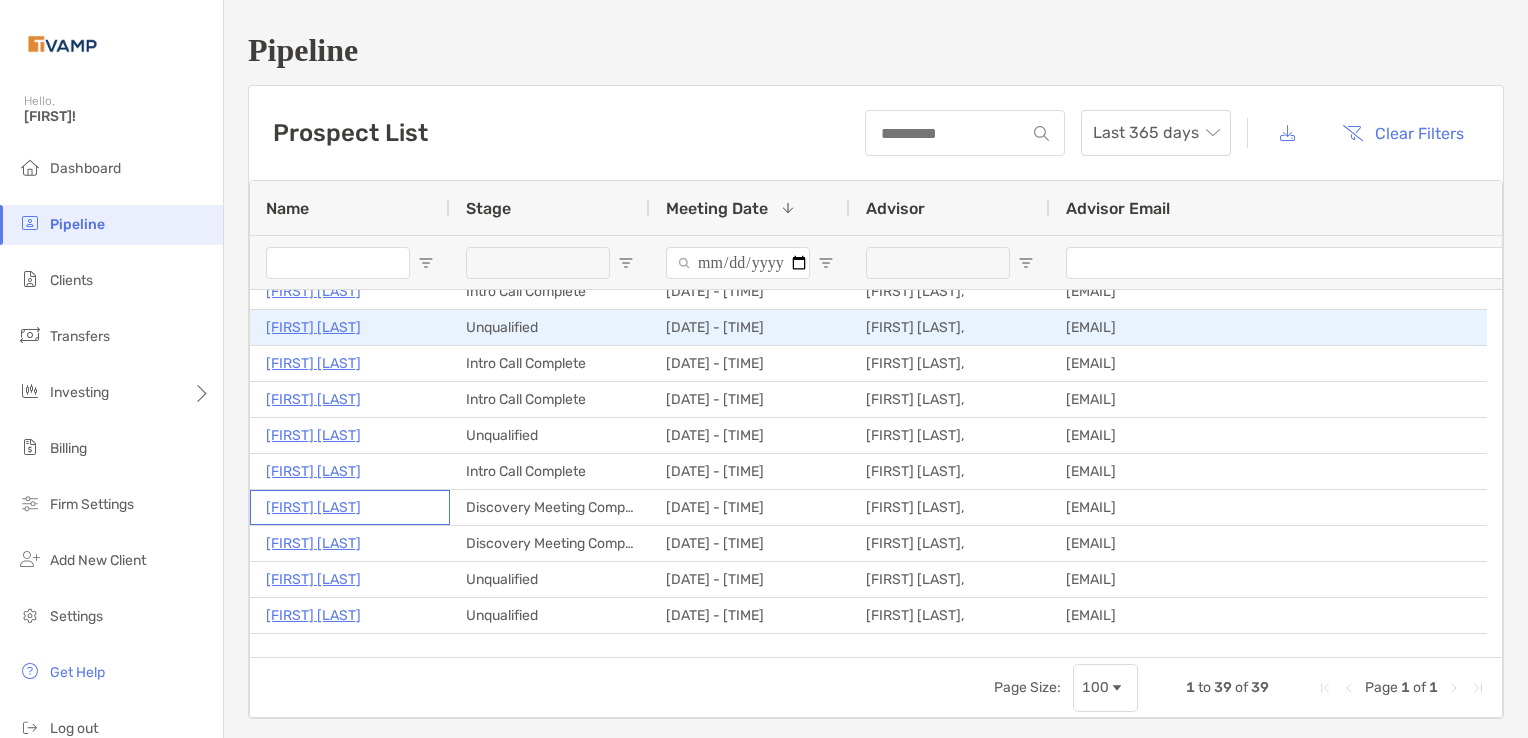 scroll, scrollTop: 0, scrollLeft: 0, axis: both 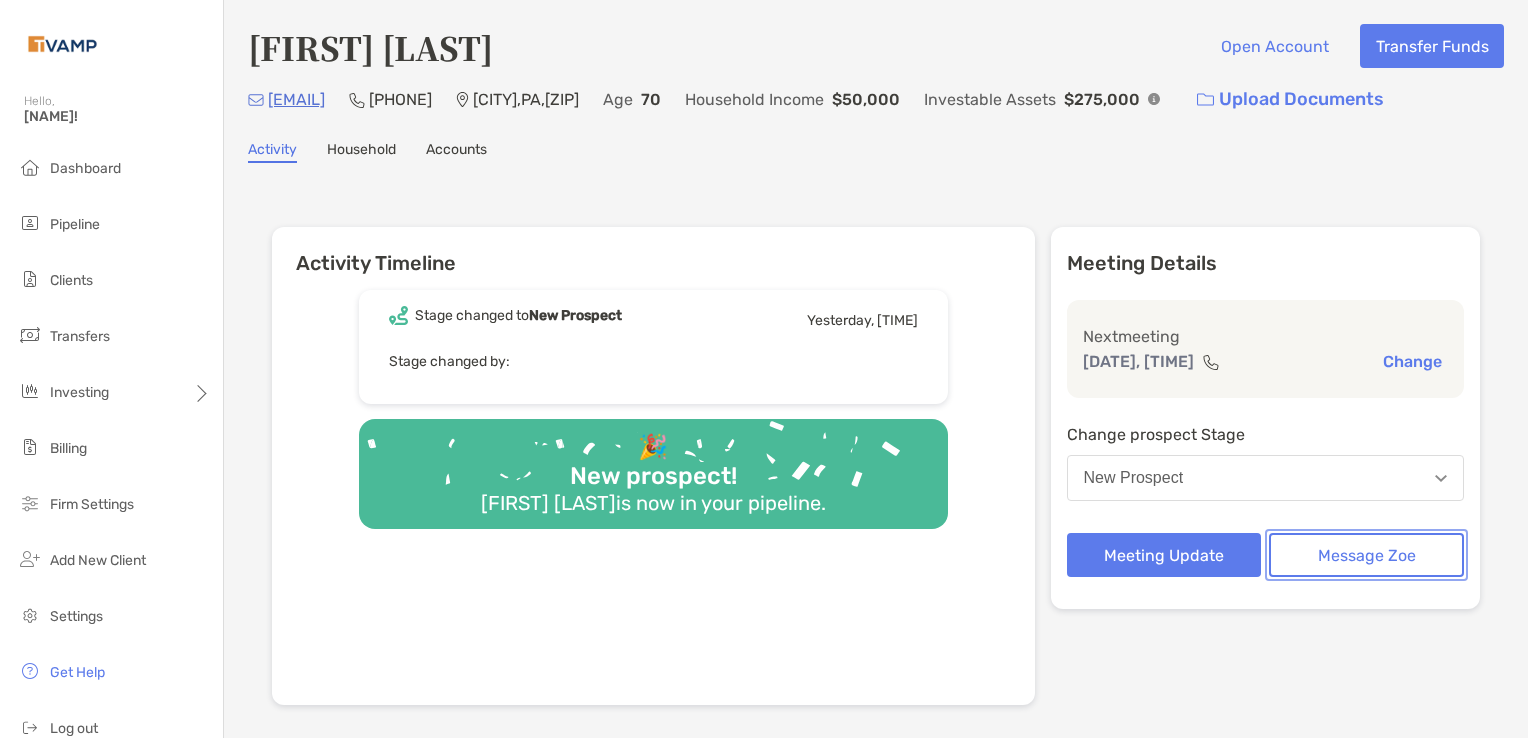 click on "Message Zoe" at bounding box center (1366, 555) 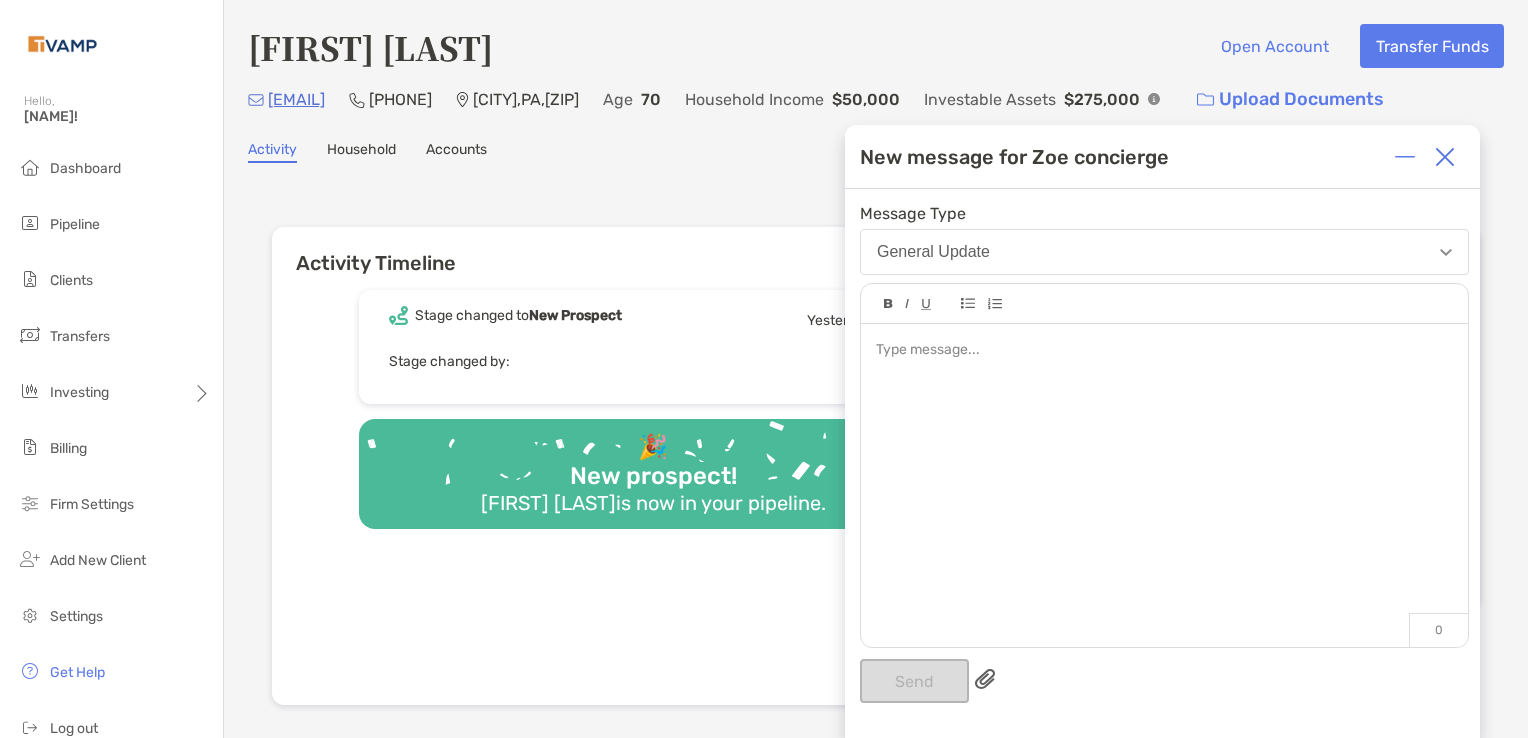 type 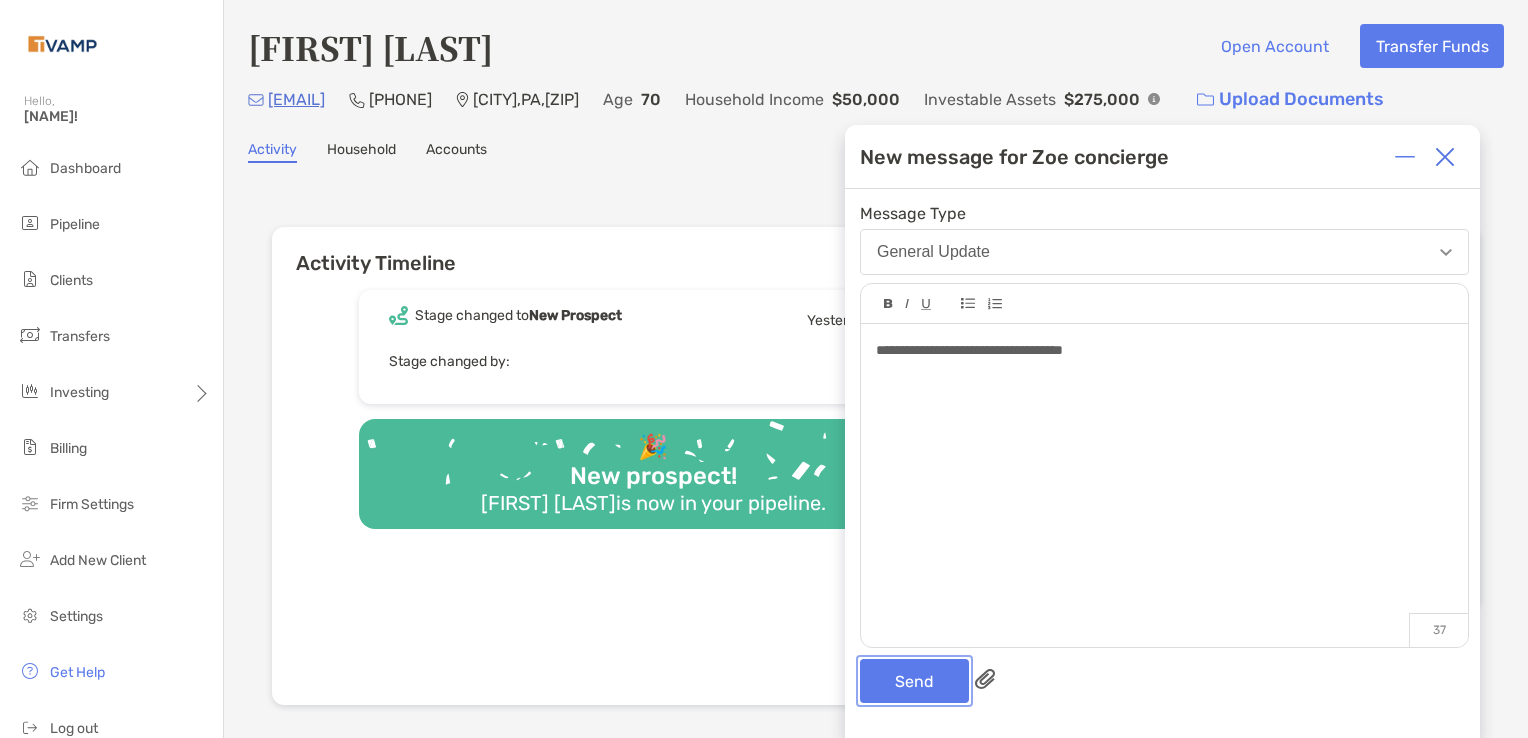 click on "Send" at bounding box center [914, 681] 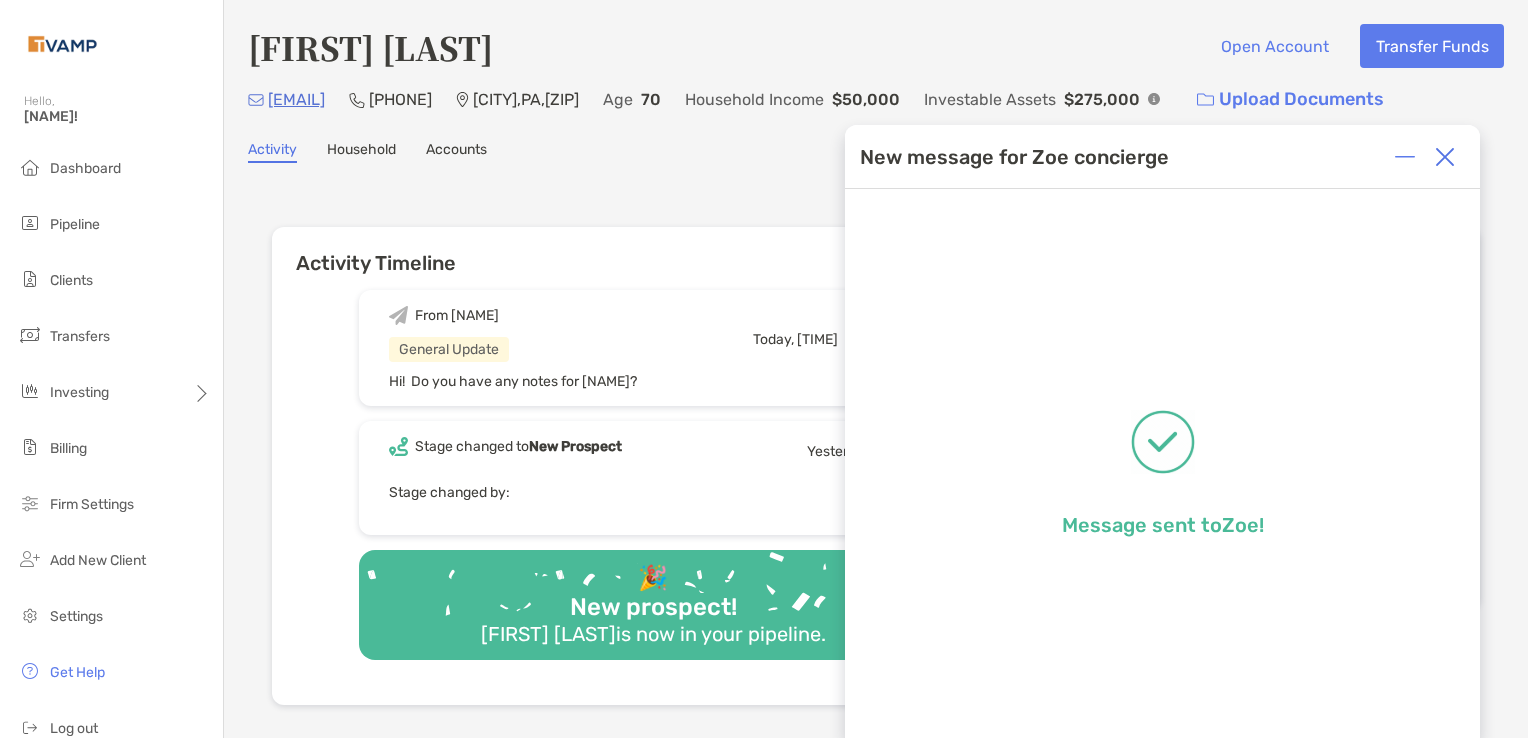 click at bounding box center [1445, 157] 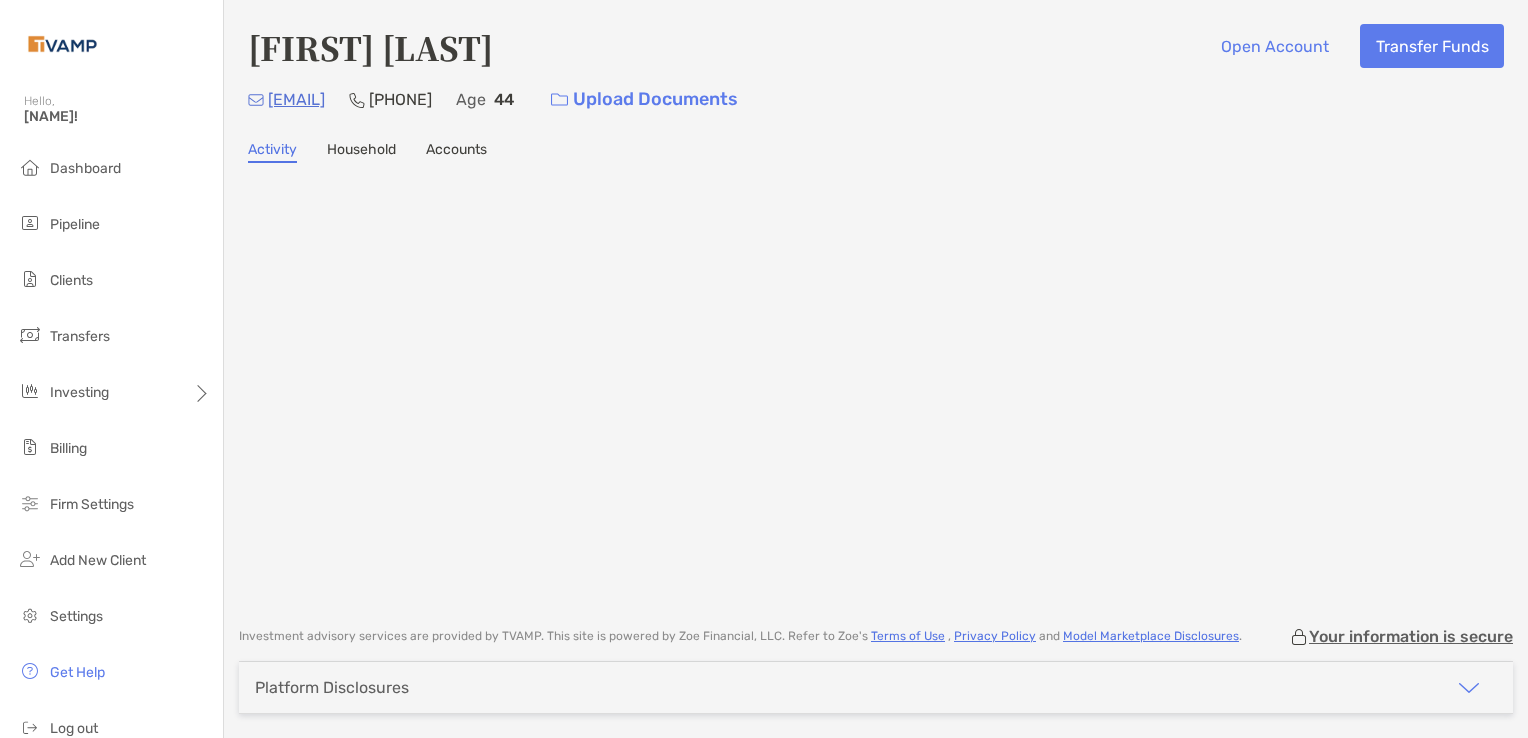 scroll, scrollTop: 0, scrollLeft: 0, axis: both 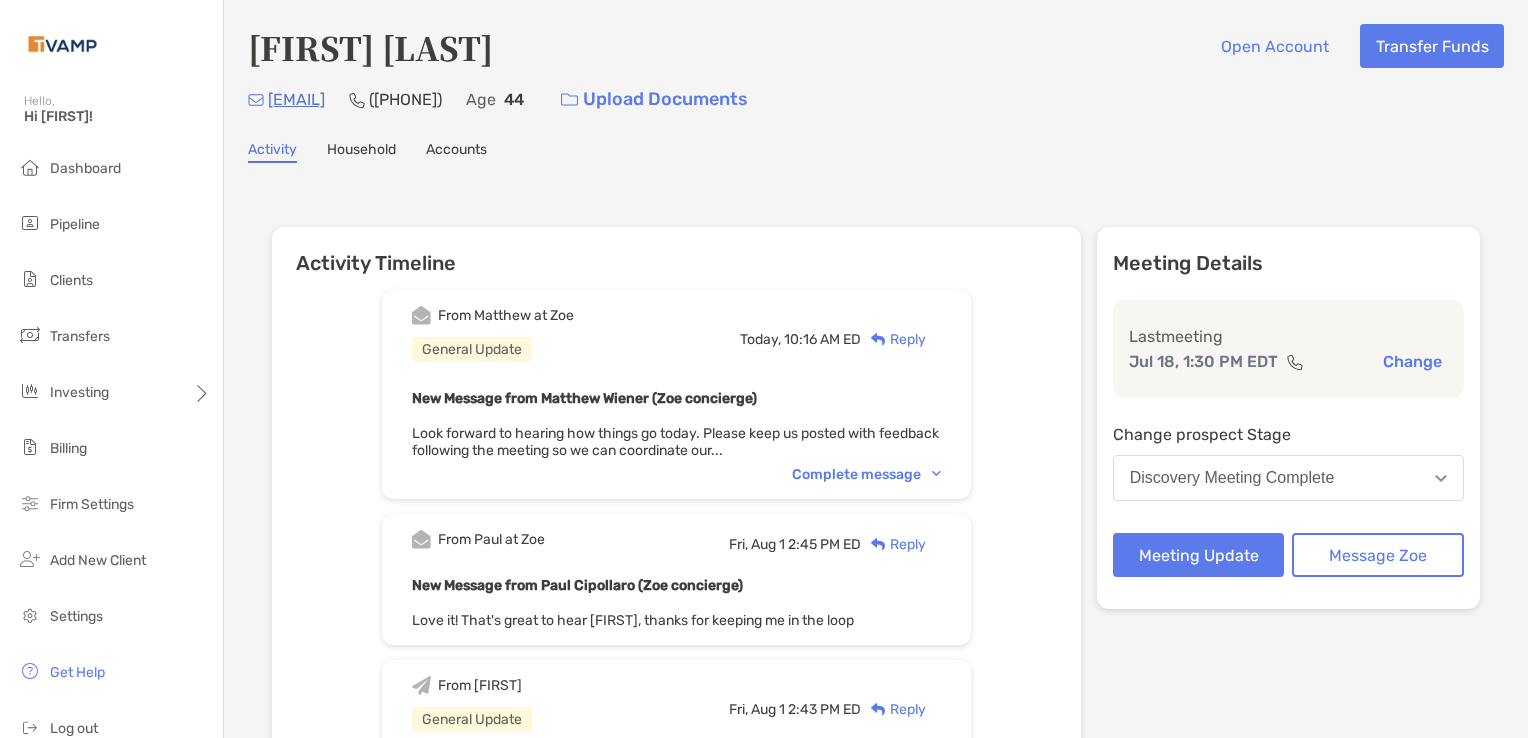 click on "Reply" at bounding box center [893, 339] 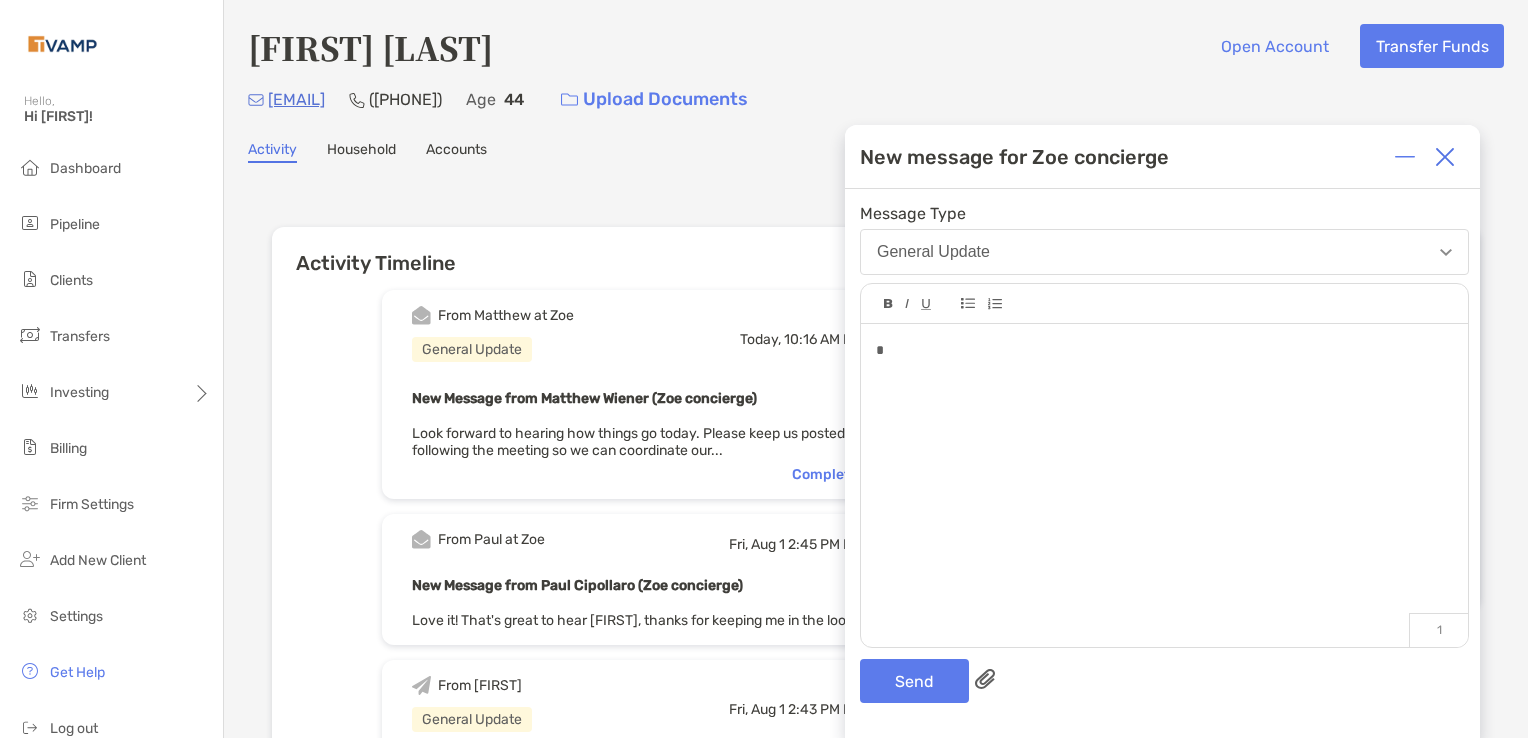 type 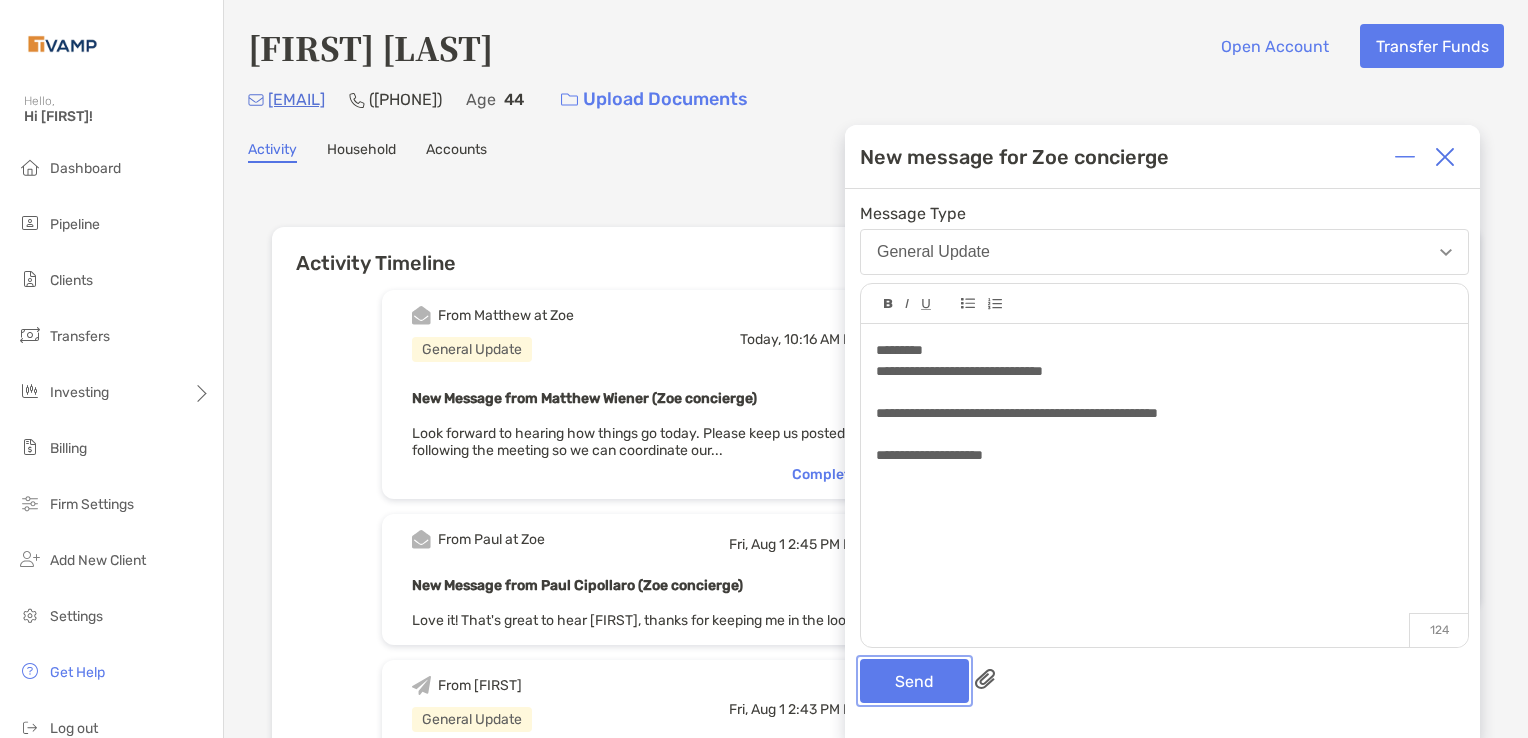 click on "Send" at bounding box center (914, 681) 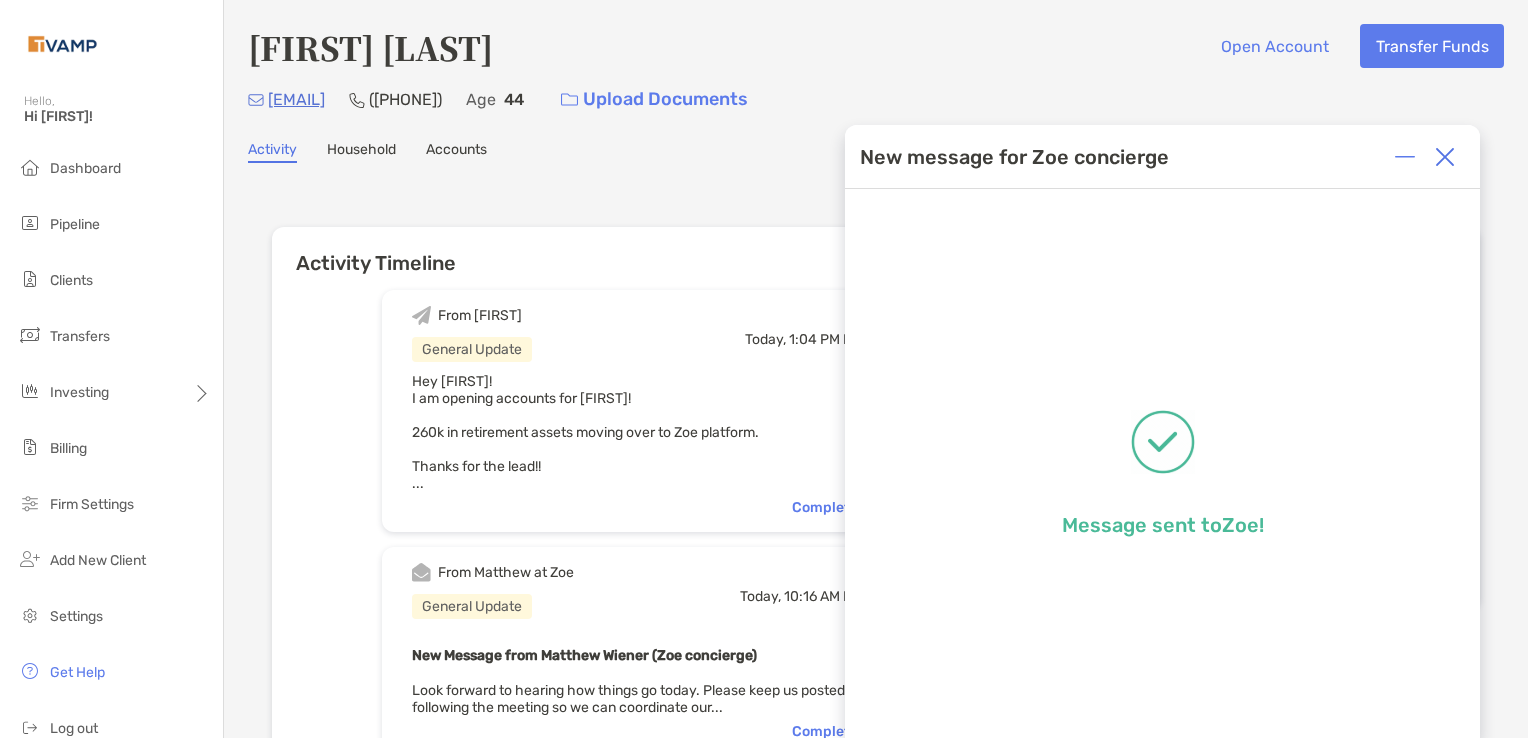 click at bounding box center (1445, 157) 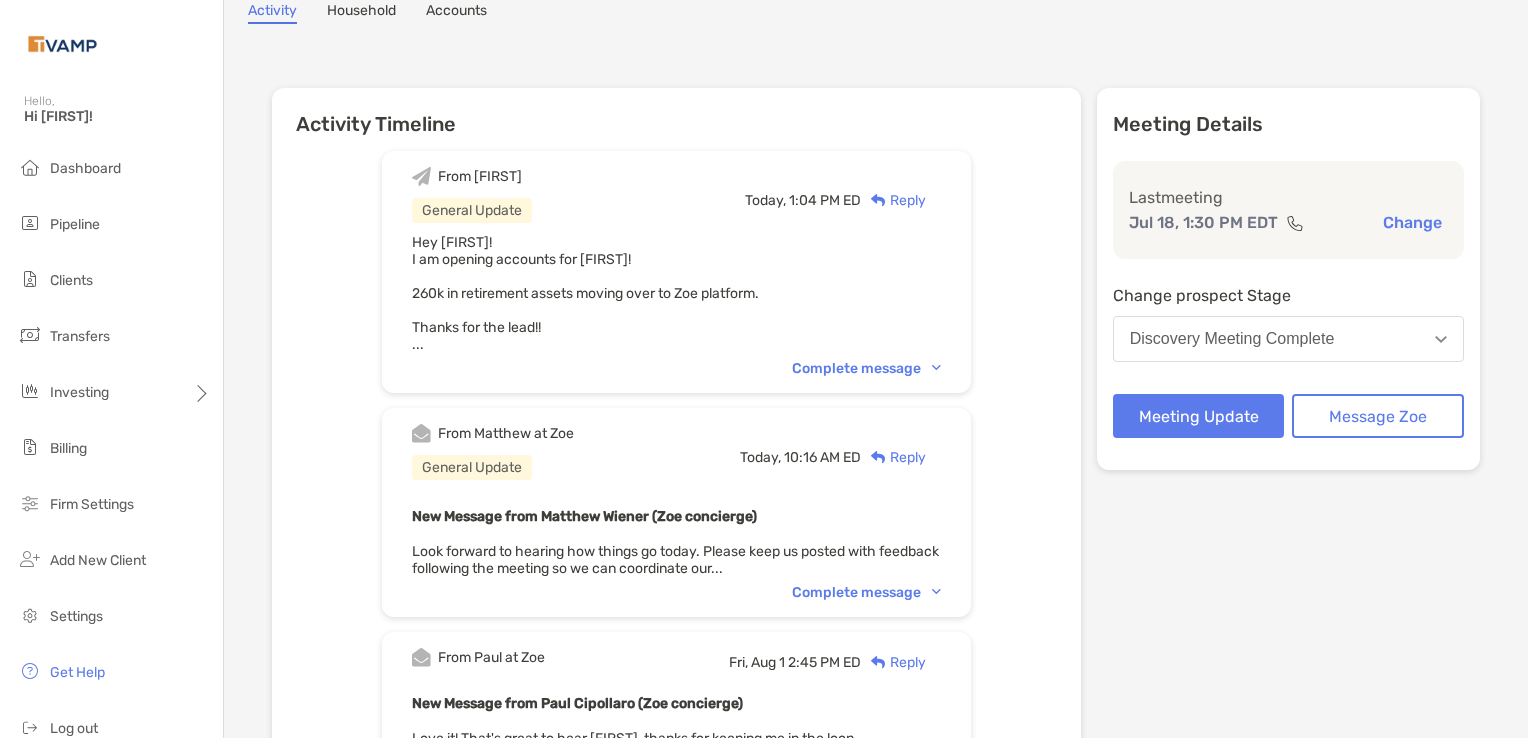 scroll, scrollTop: 0, scrollLeft: 0, axis: both 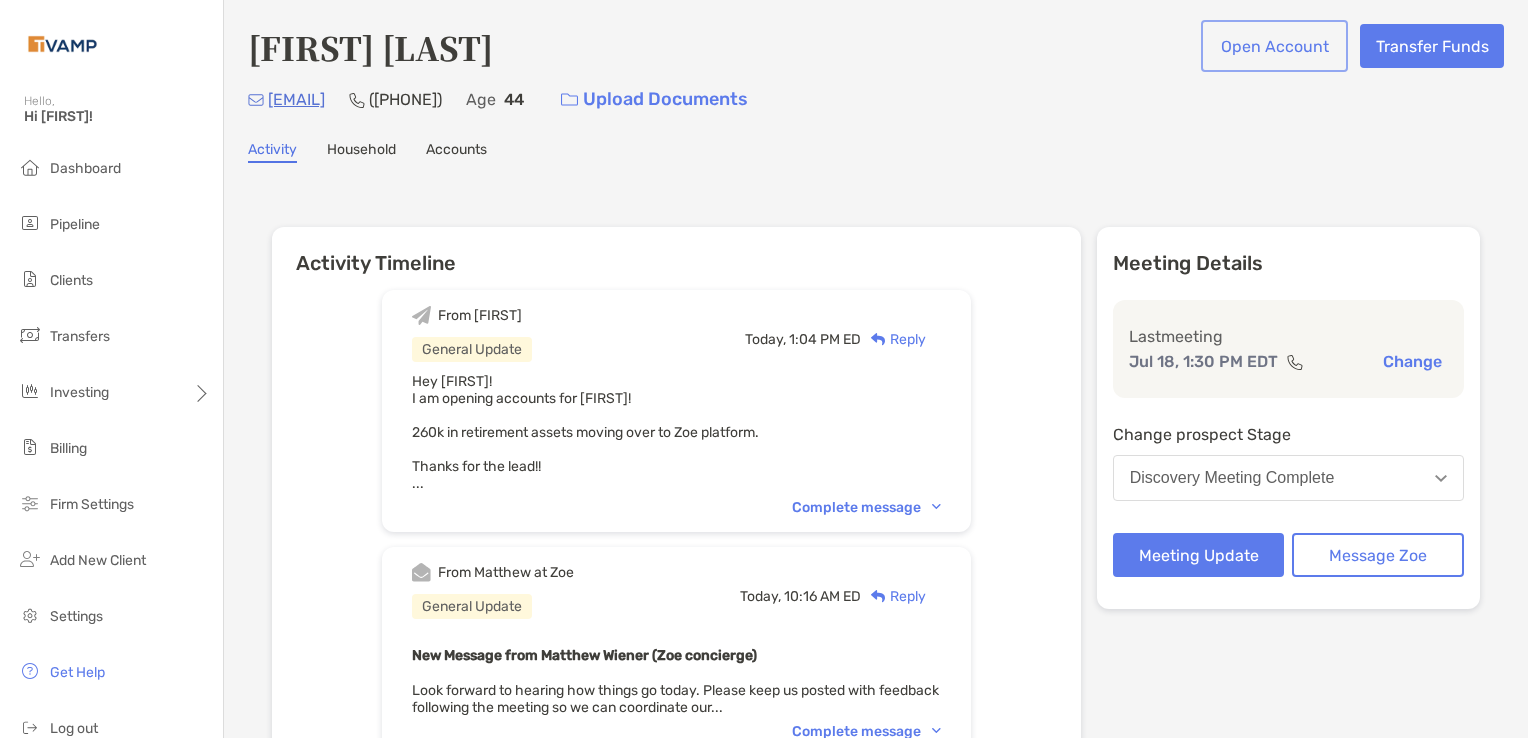 click on "Open Account" at bounding box center [1274, 46] 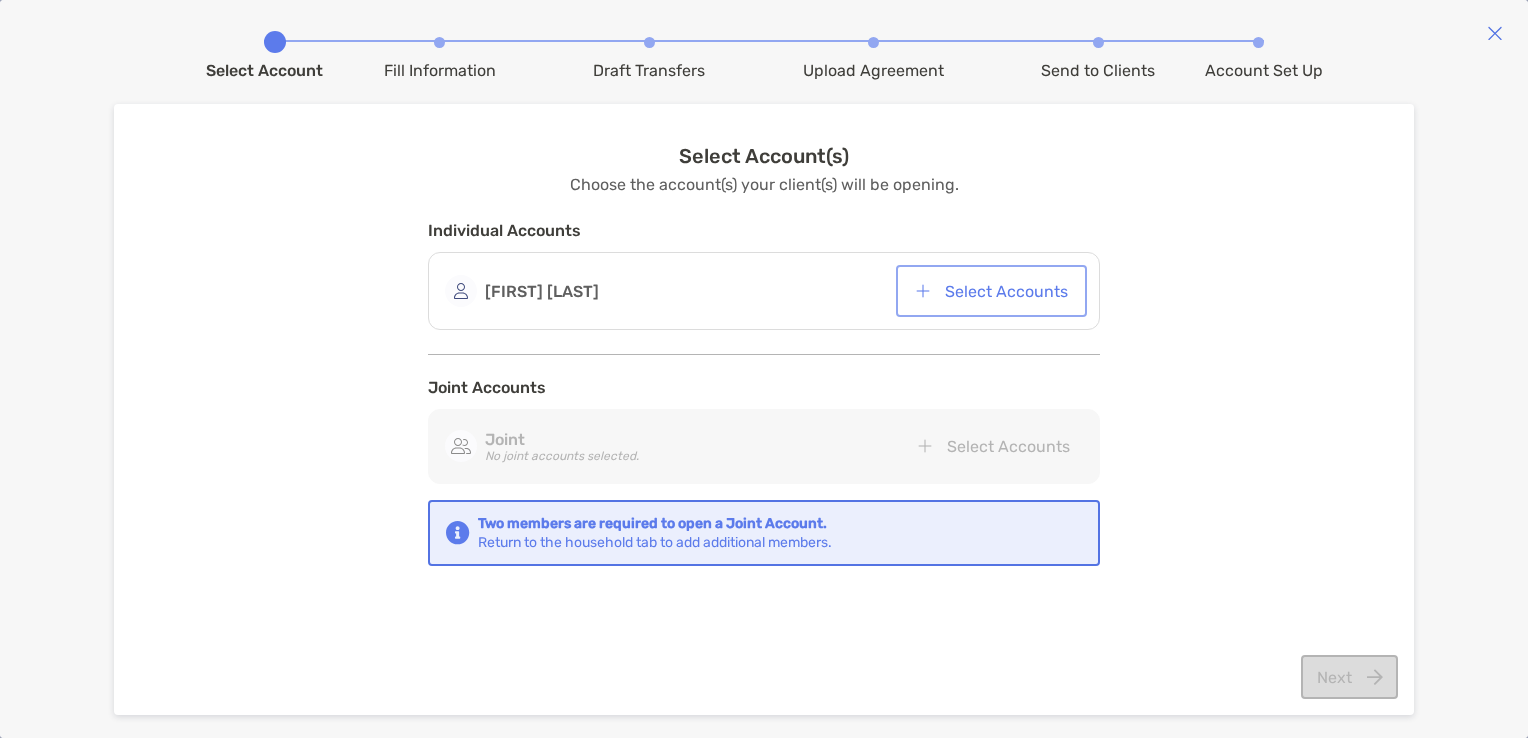 click on "Select Accounts" at bounding box center (991, 291) 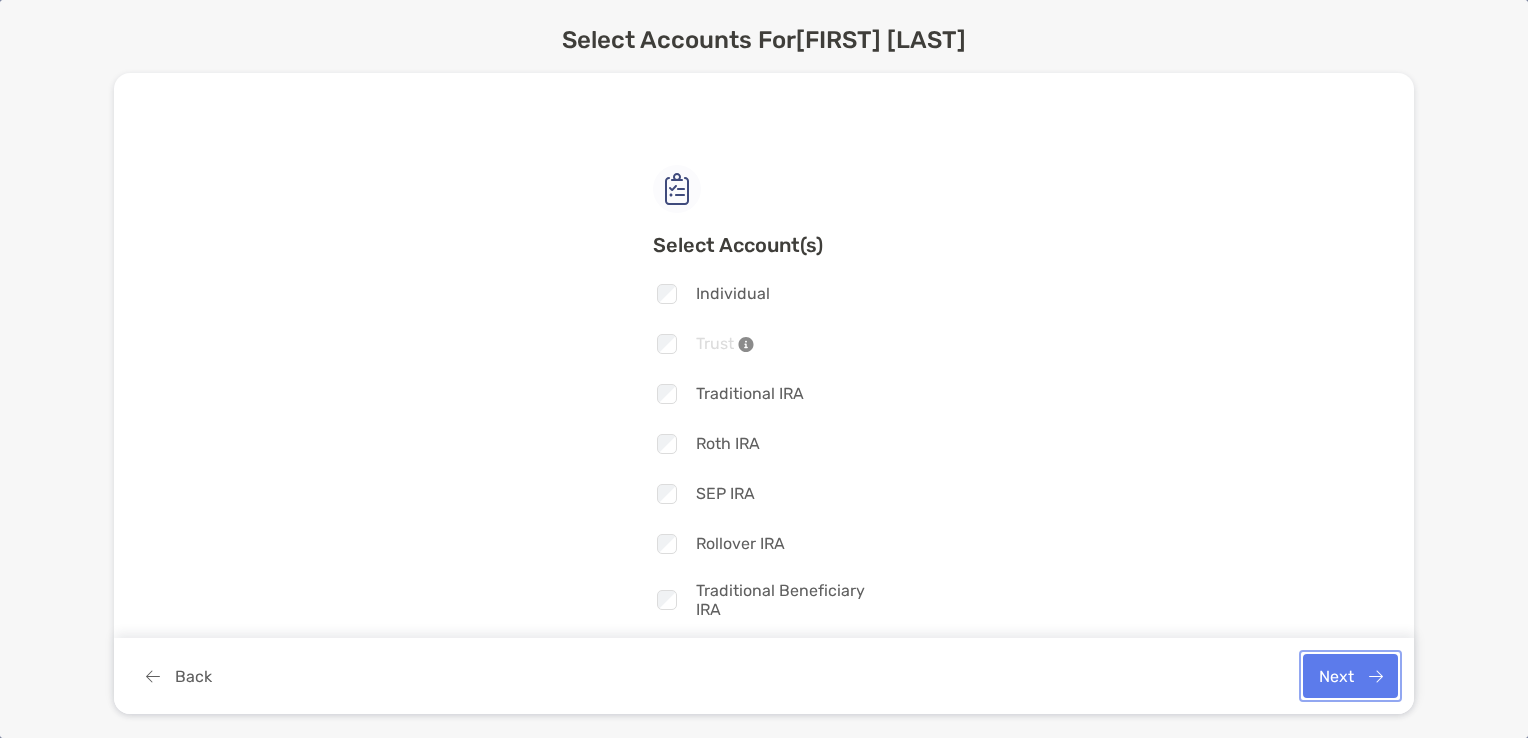 click on "Next" at bounding box center [1350, 676] 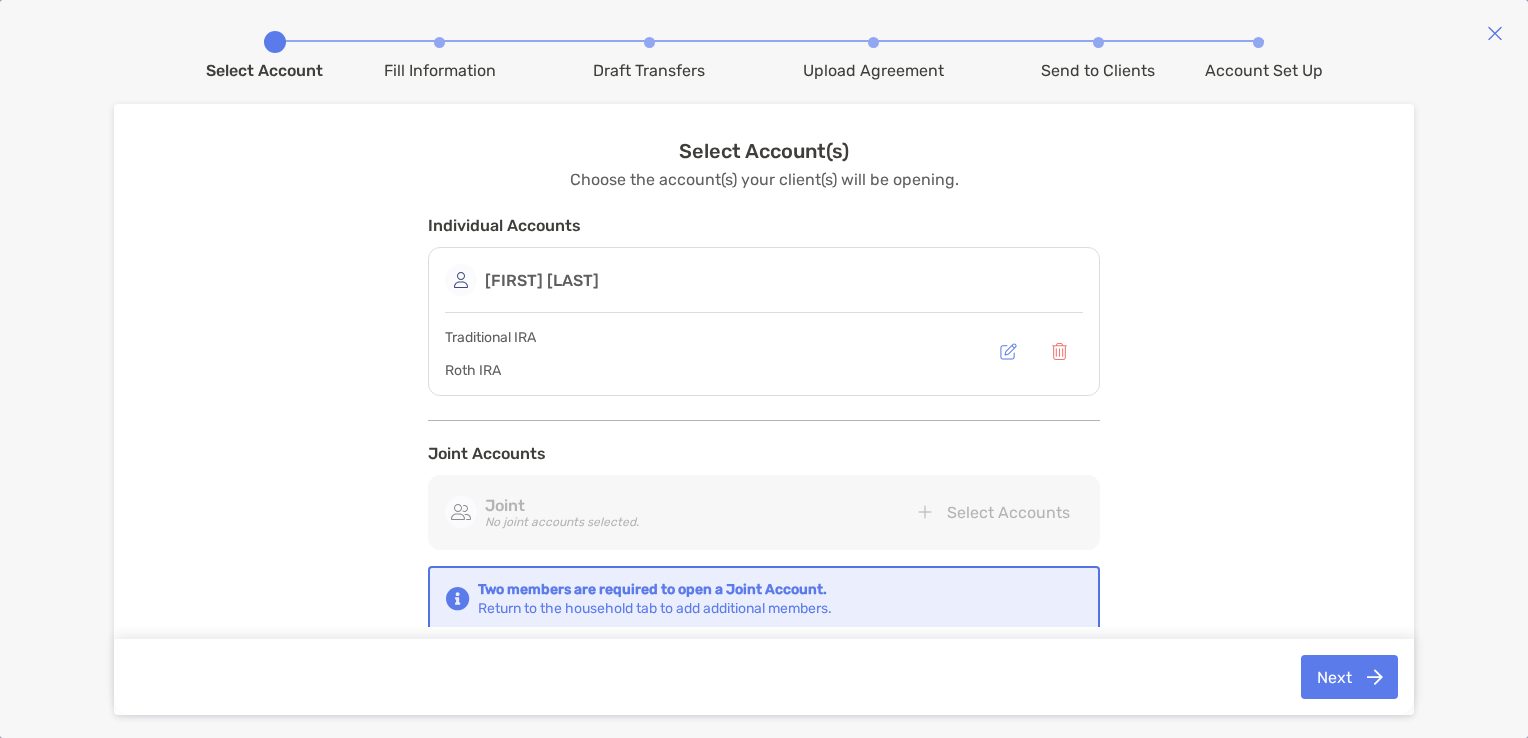 scroll, scrollTop: 0, scrollLeft: 0, axis: both 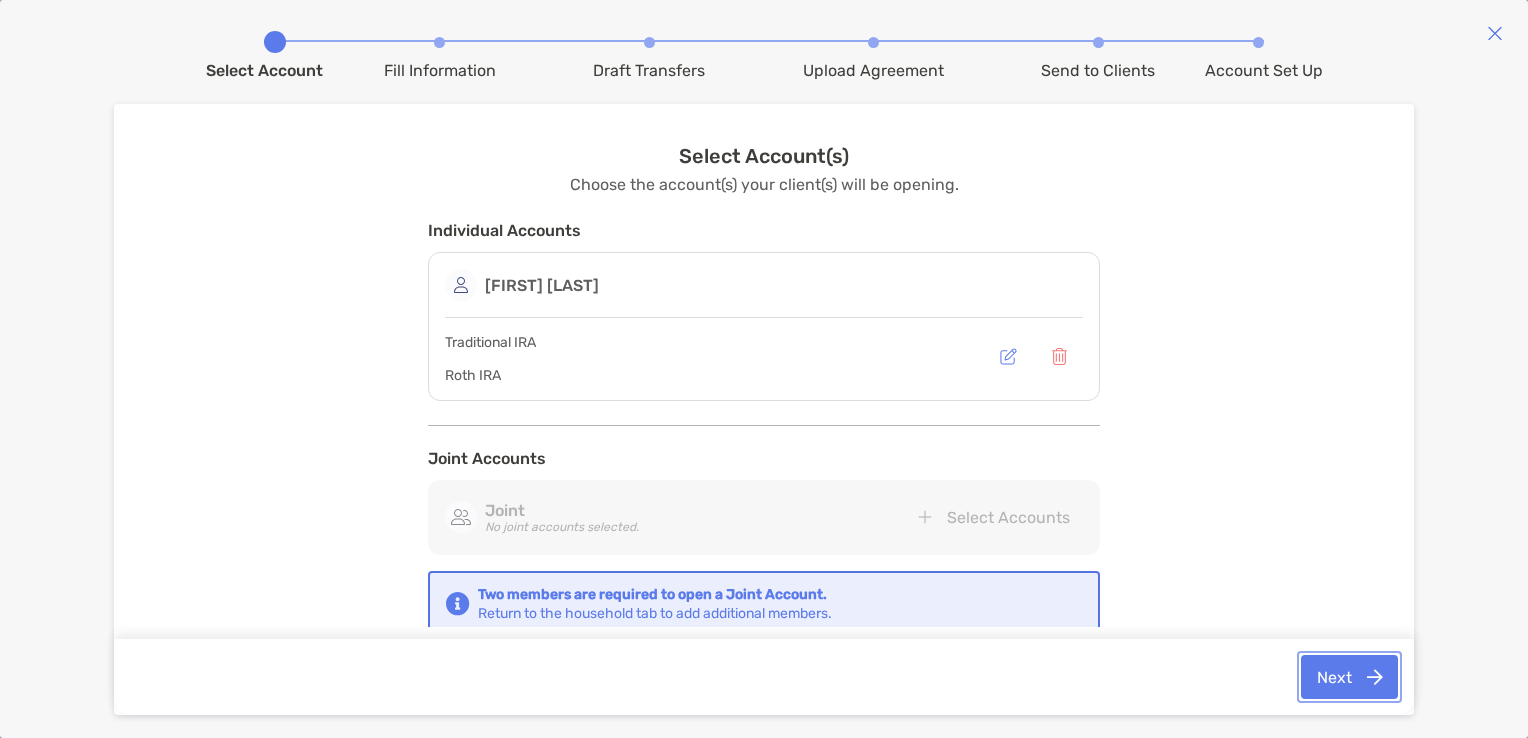click on "Next" at bounding box center [1349, 677] 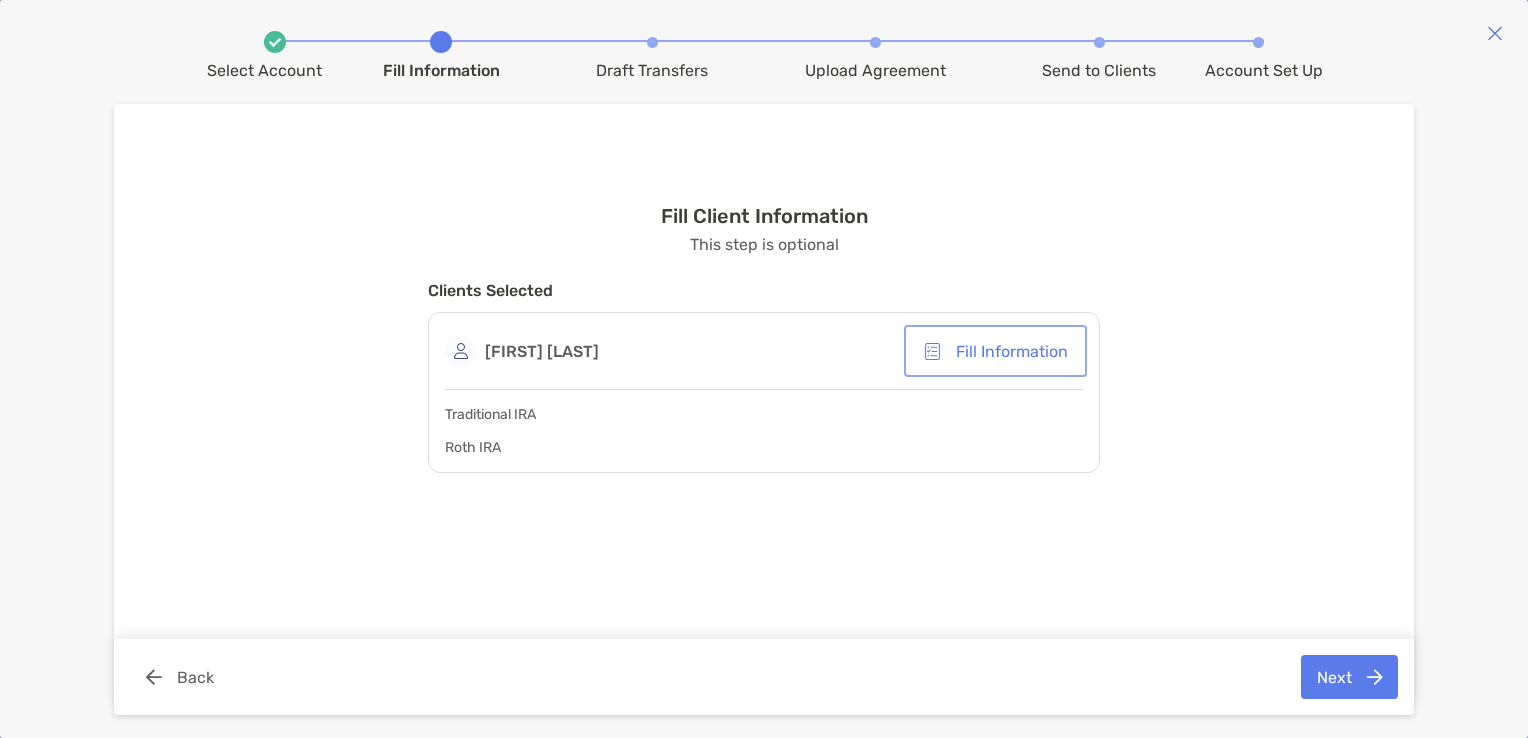 click on "Fill Information" at bounding box center (995, 351) 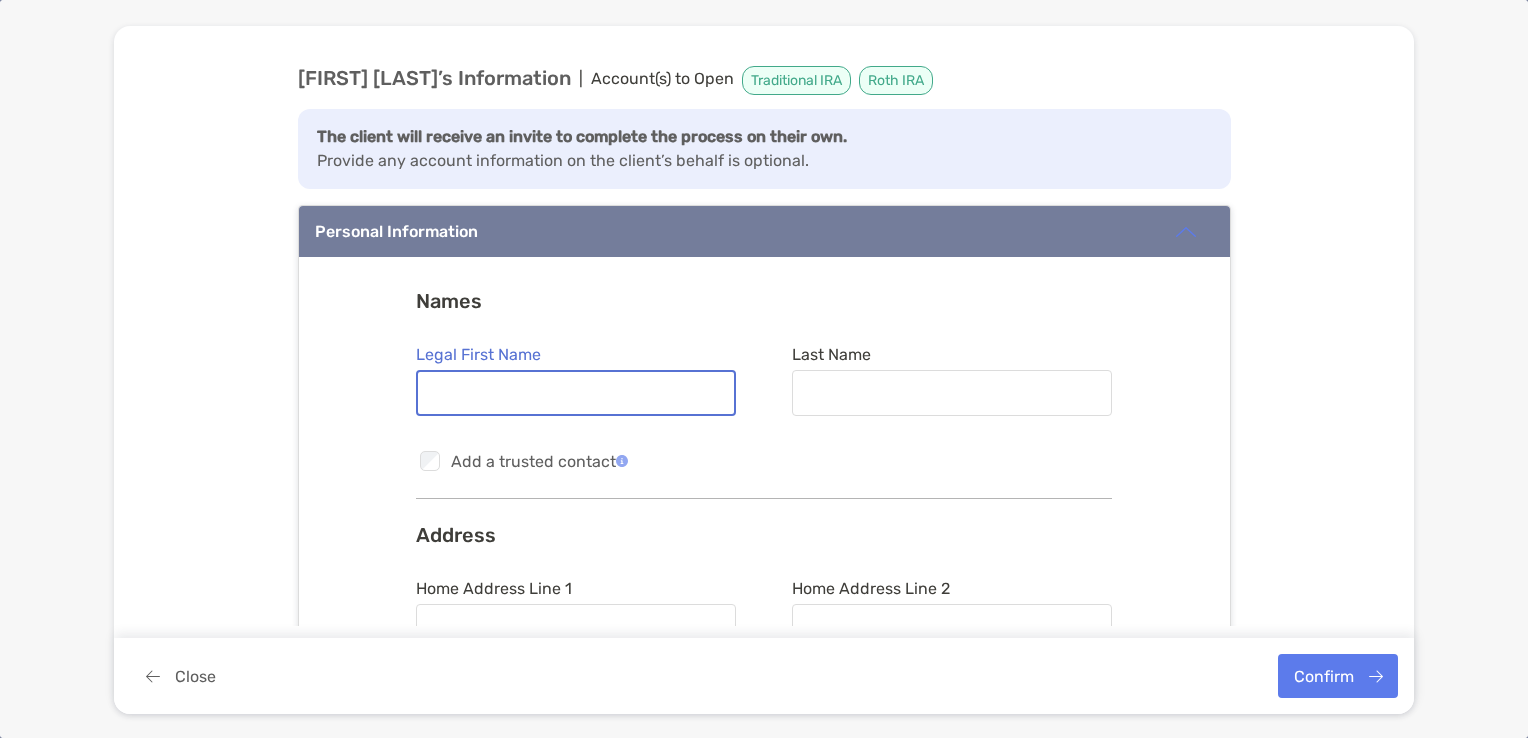 click on "Legal First Name" at bounding box center (576, 393) 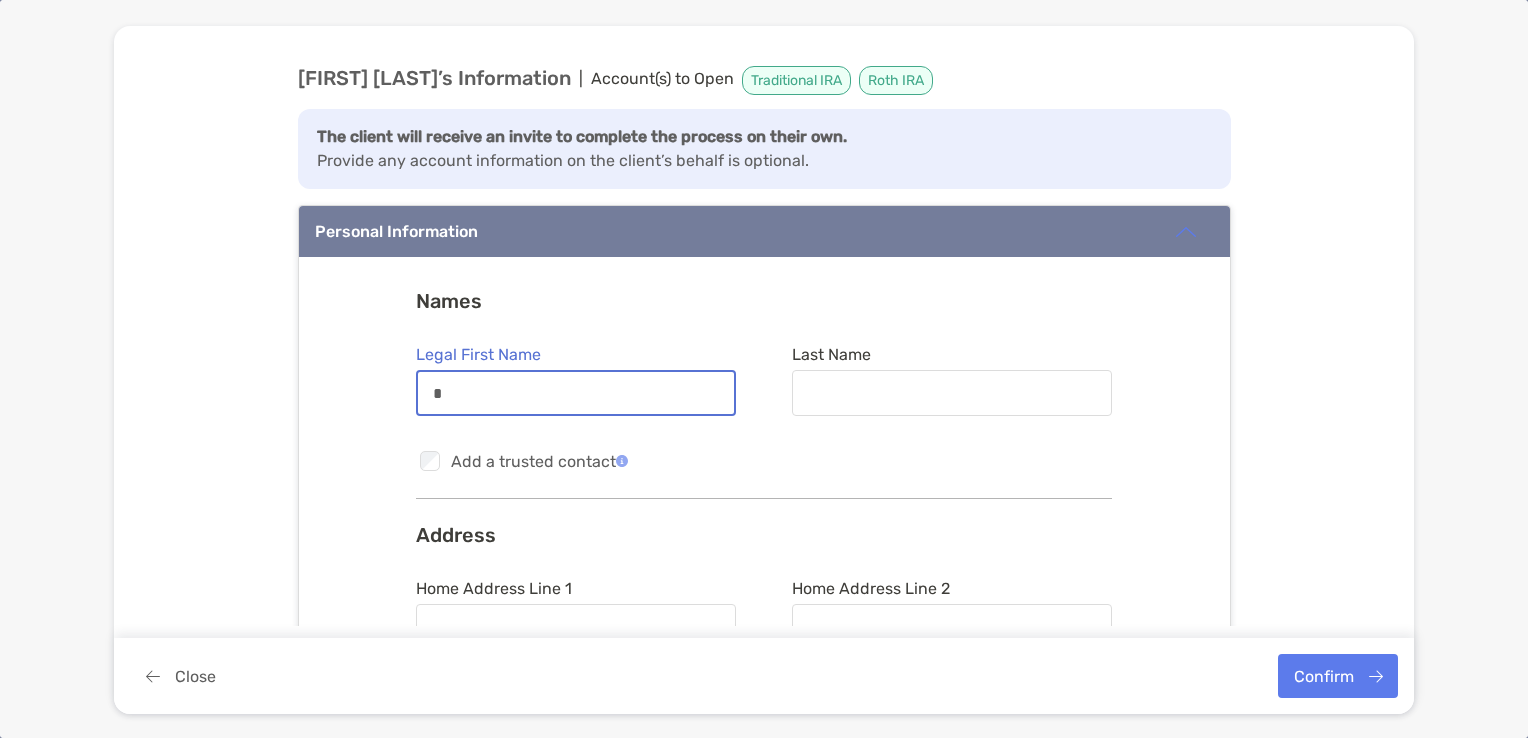 click on "*" at bounding box center [576, 393] 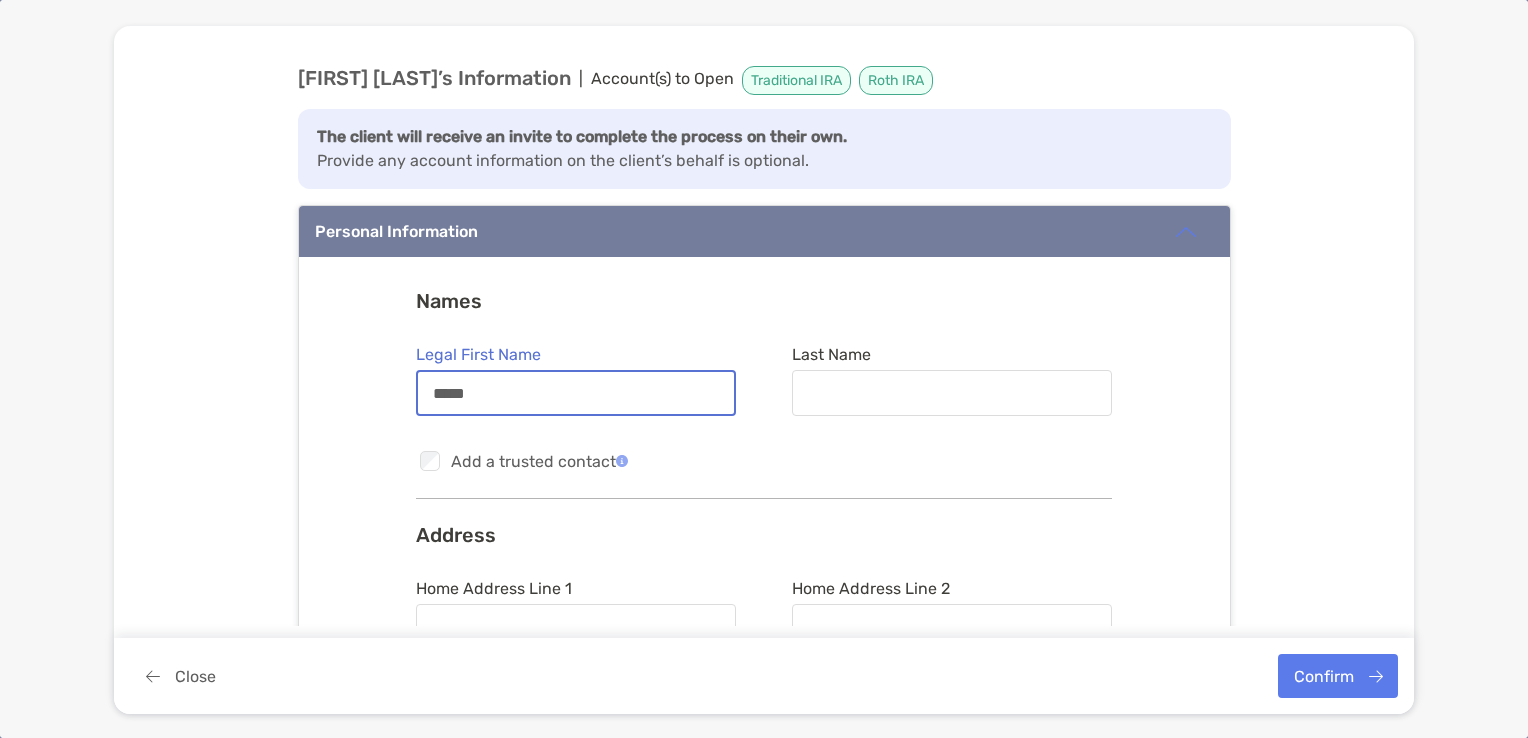 type on "*****" 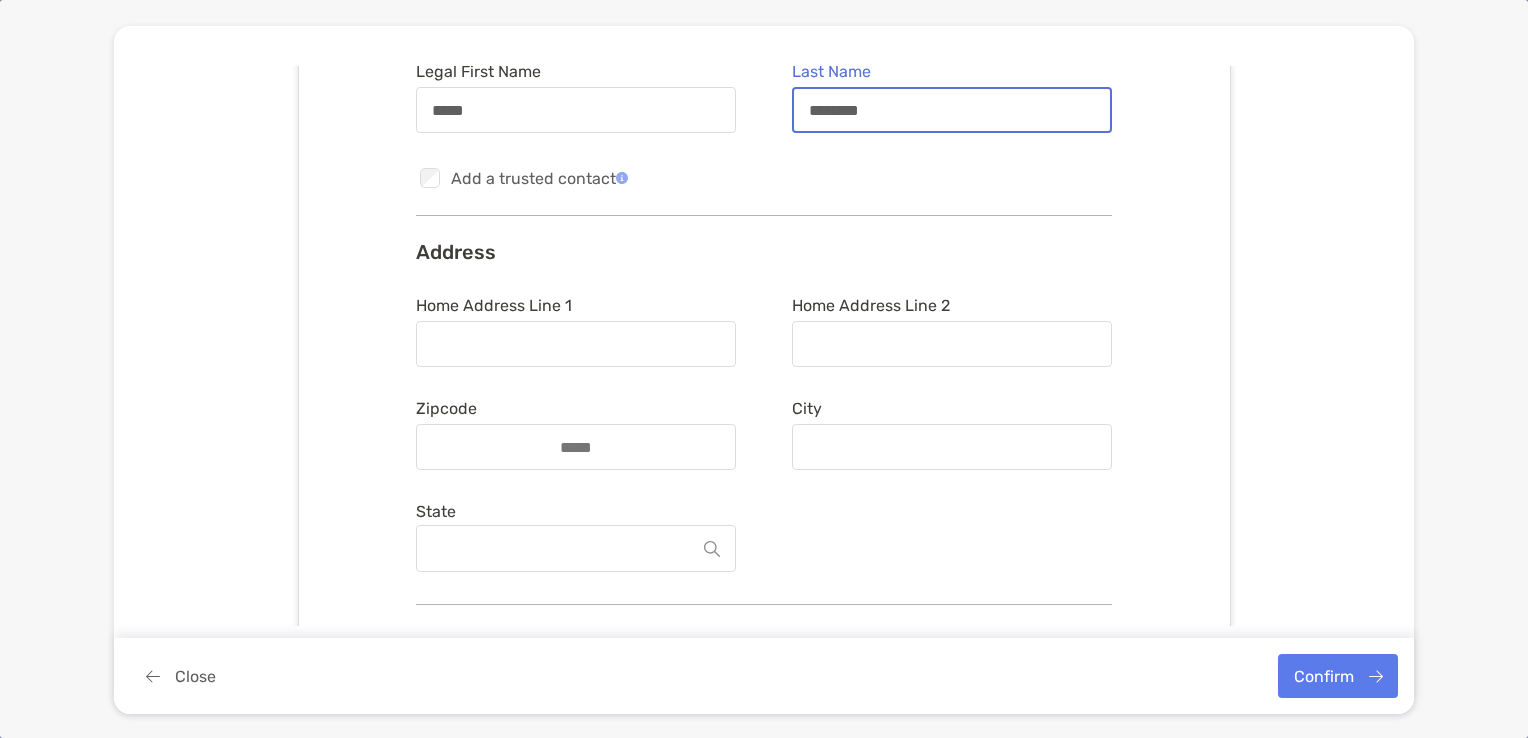 scroll, scrollTop: 284, scrollLeft: 0, axis: vertical 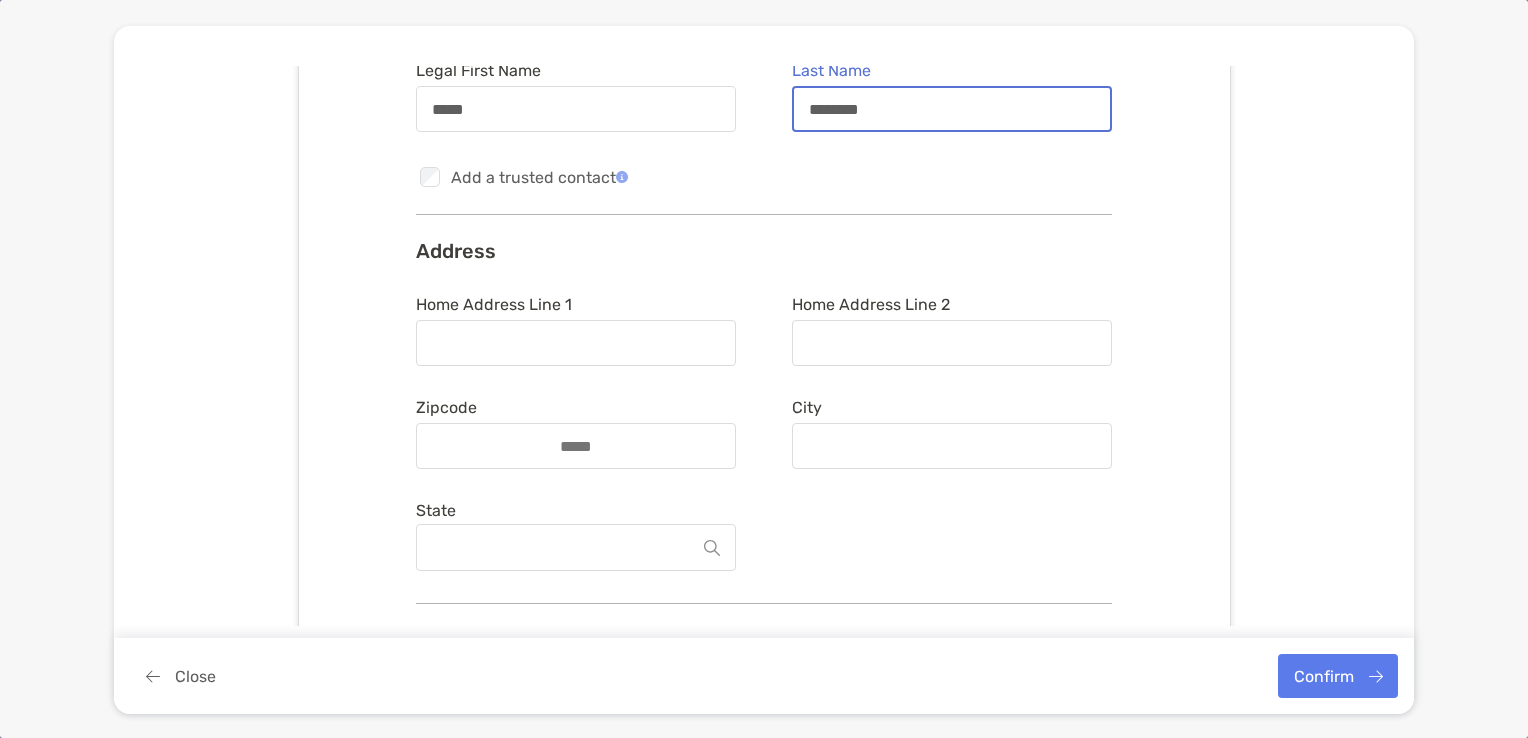 type on "********" 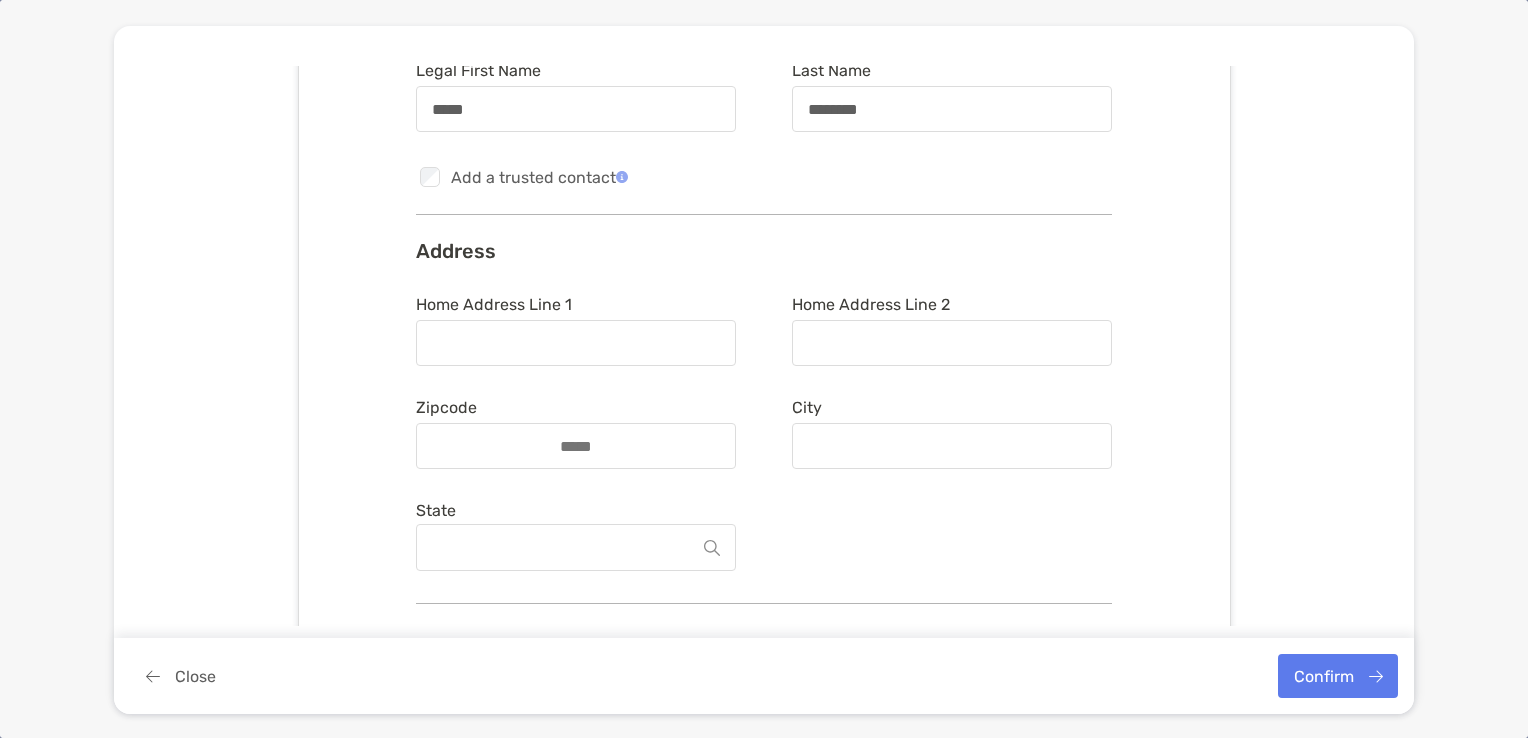click at bounding box center (576, 343) 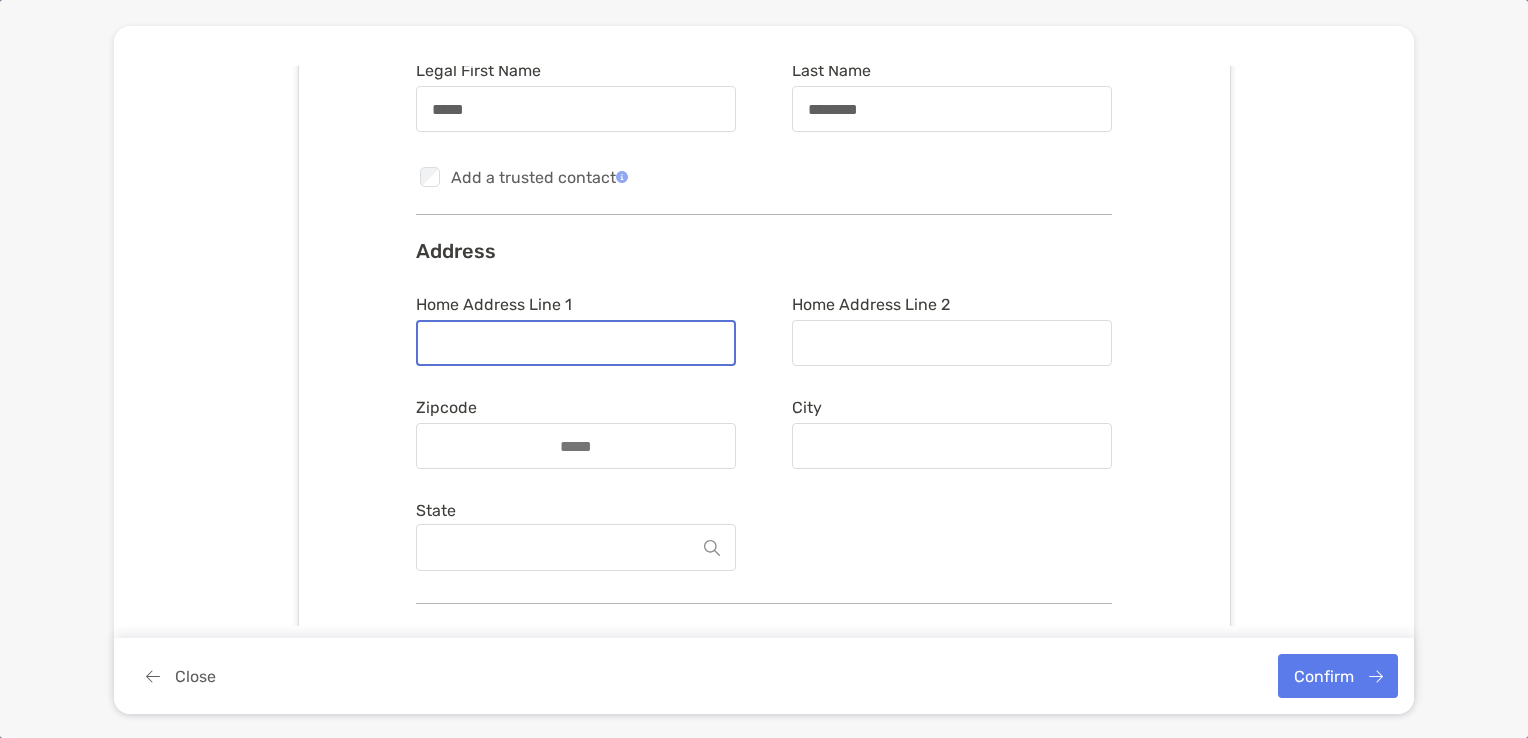 click on "Home Address Line 1" at bounding box center [576, 343] 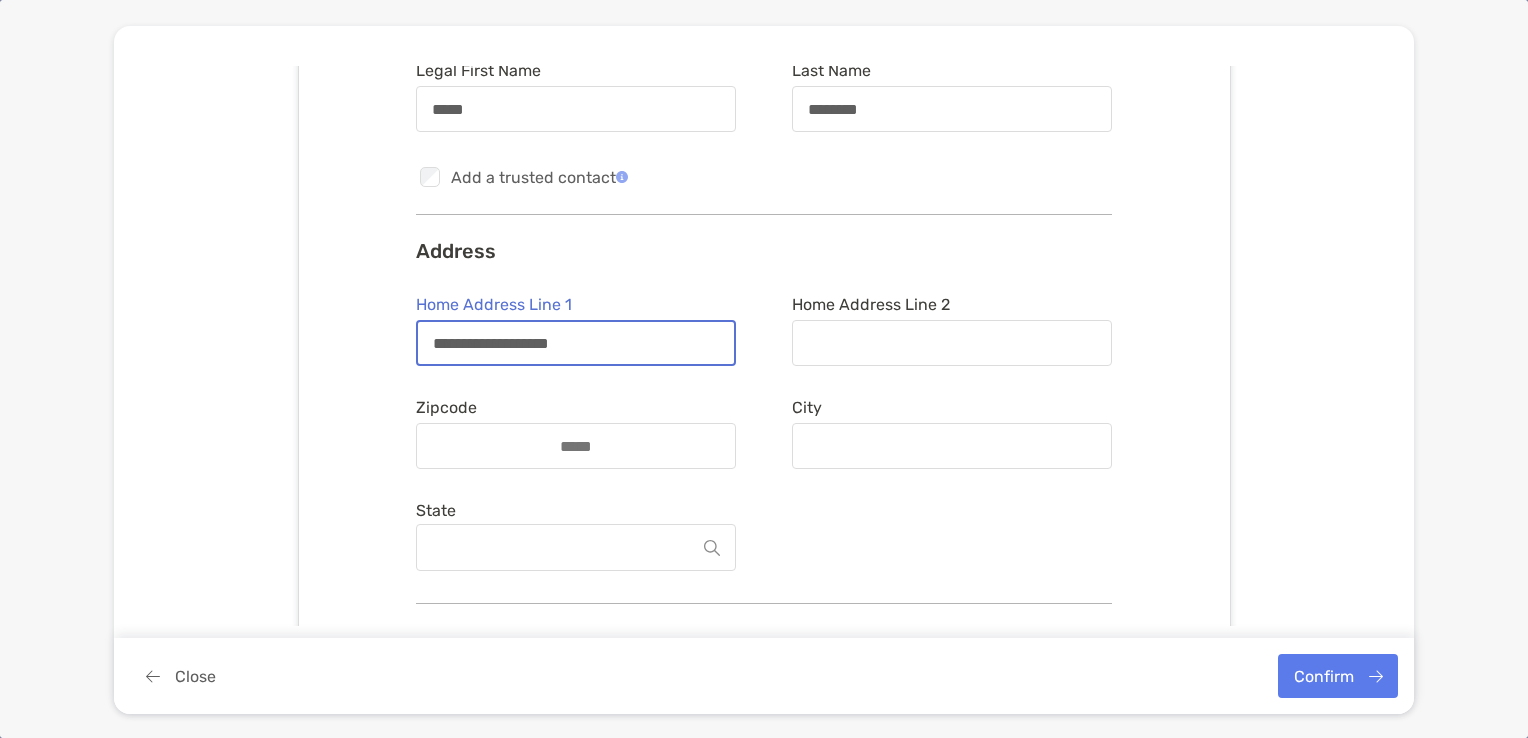 type on "**********" 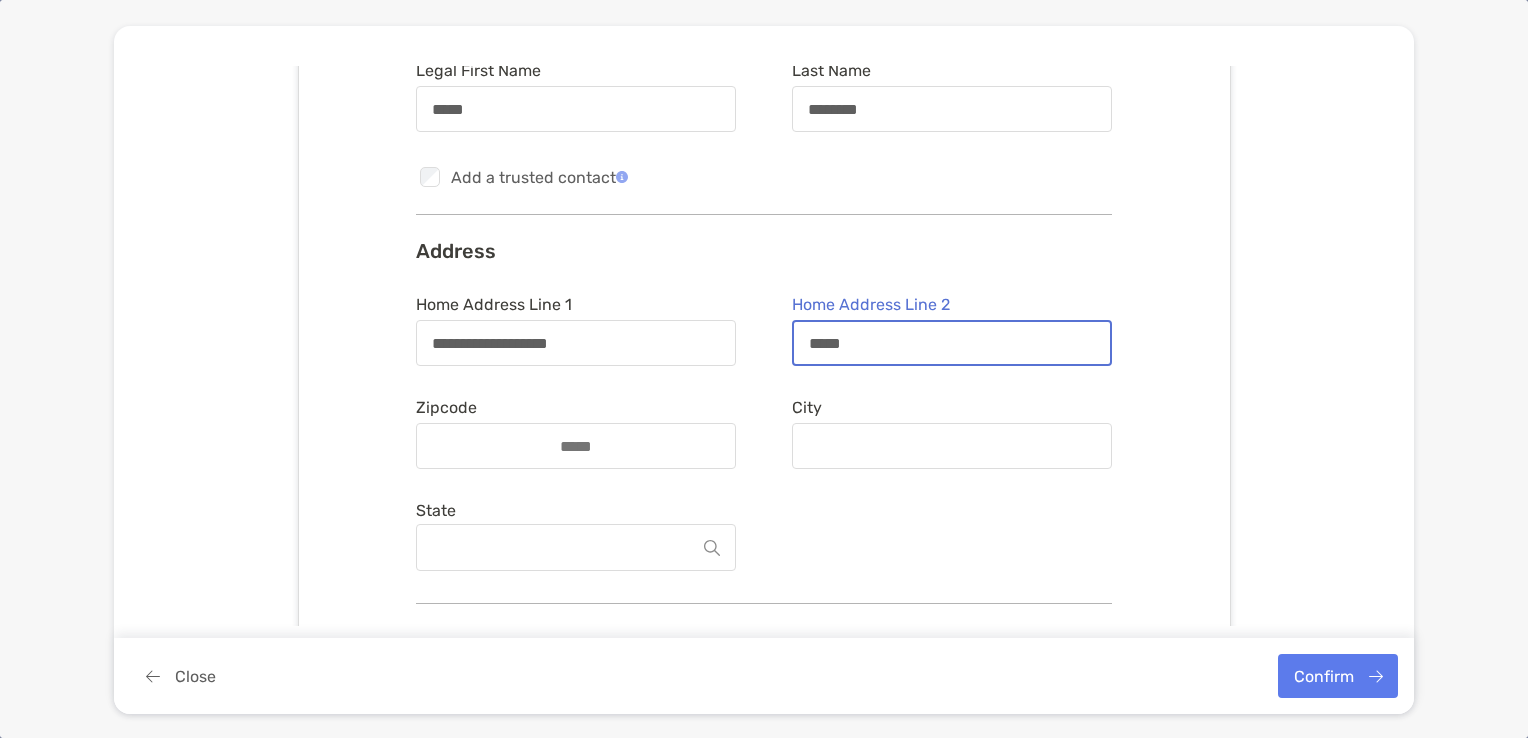 type on "*****" 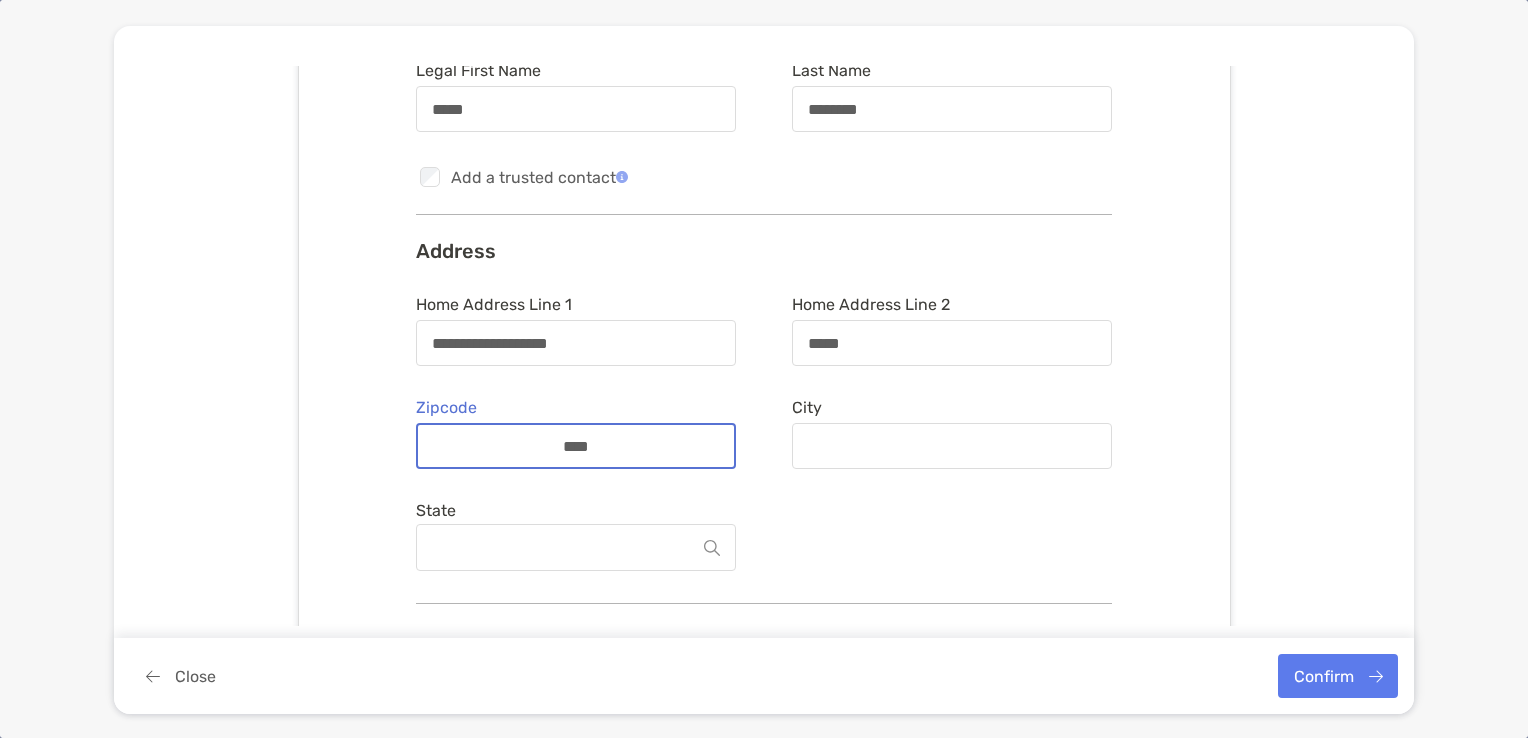 type on "*****" 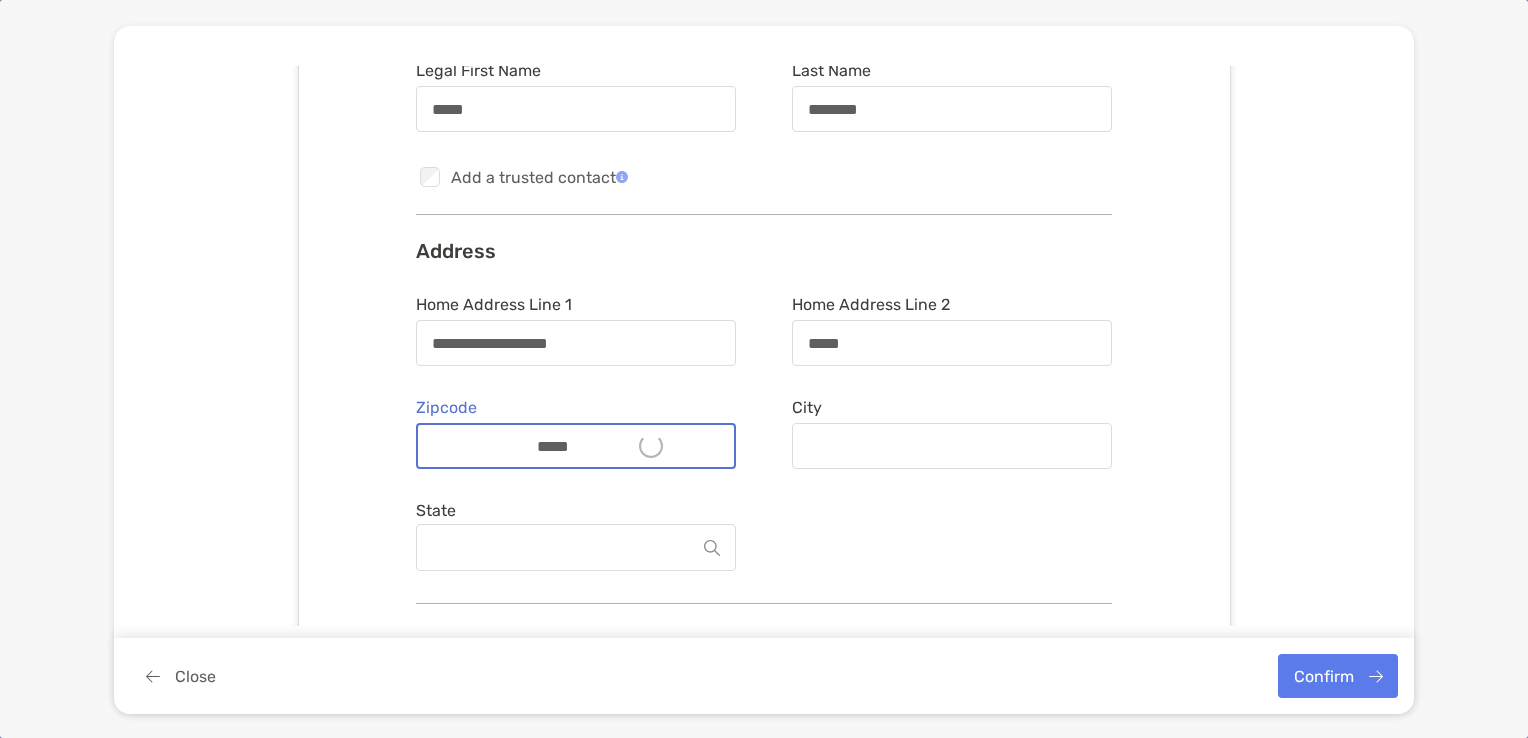 type on "*******" 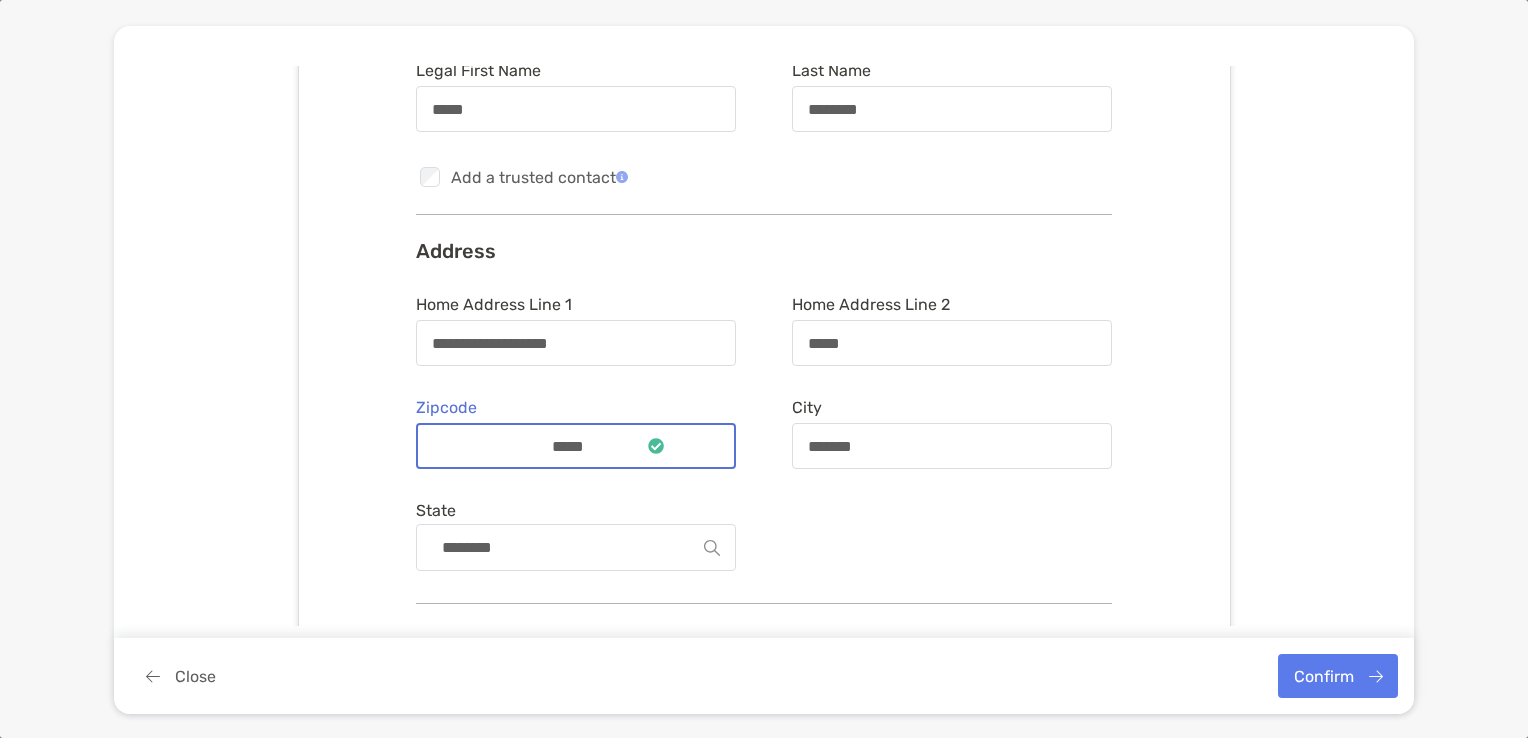 type on "*****" 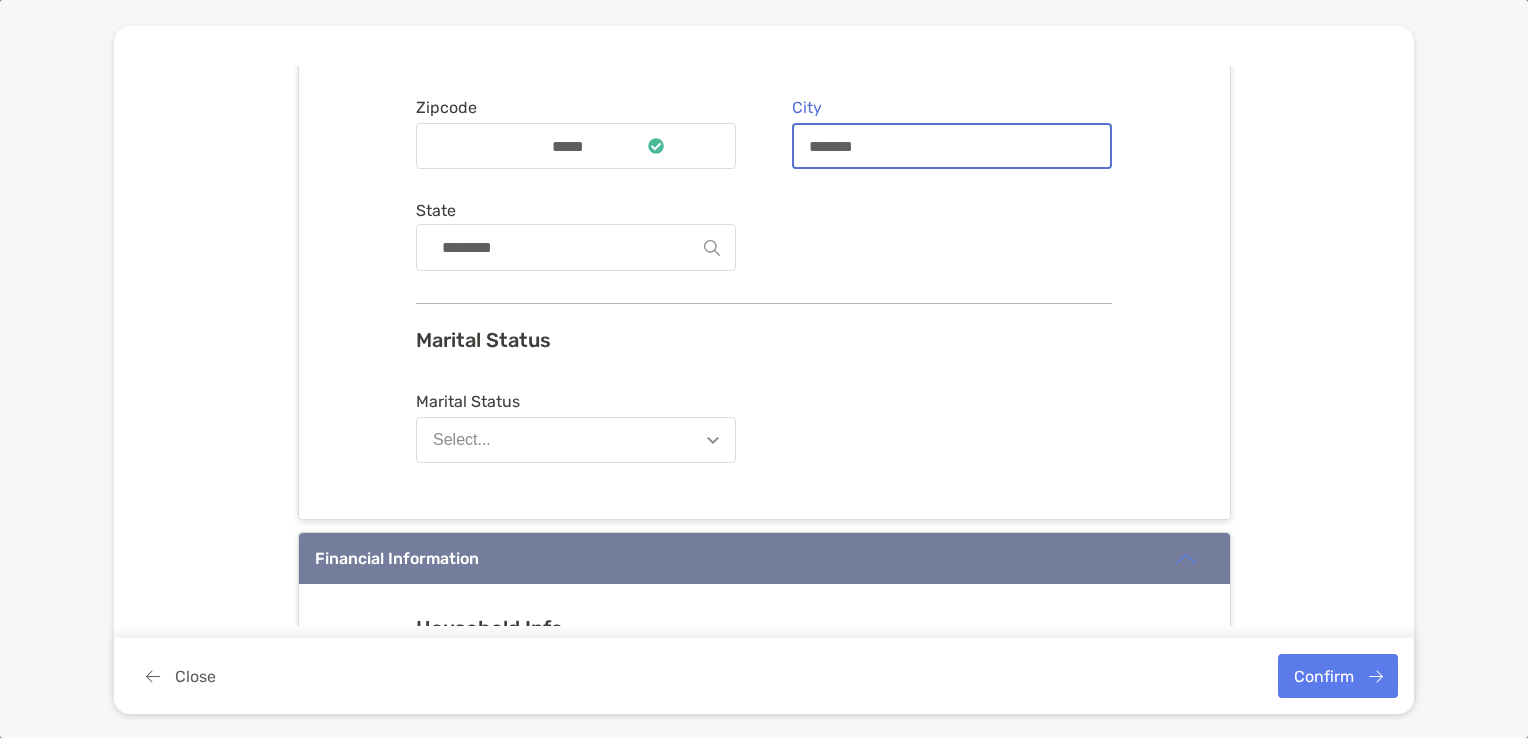 scroll, scrollTop: 676, scrollLeft: 0, axis: vertical 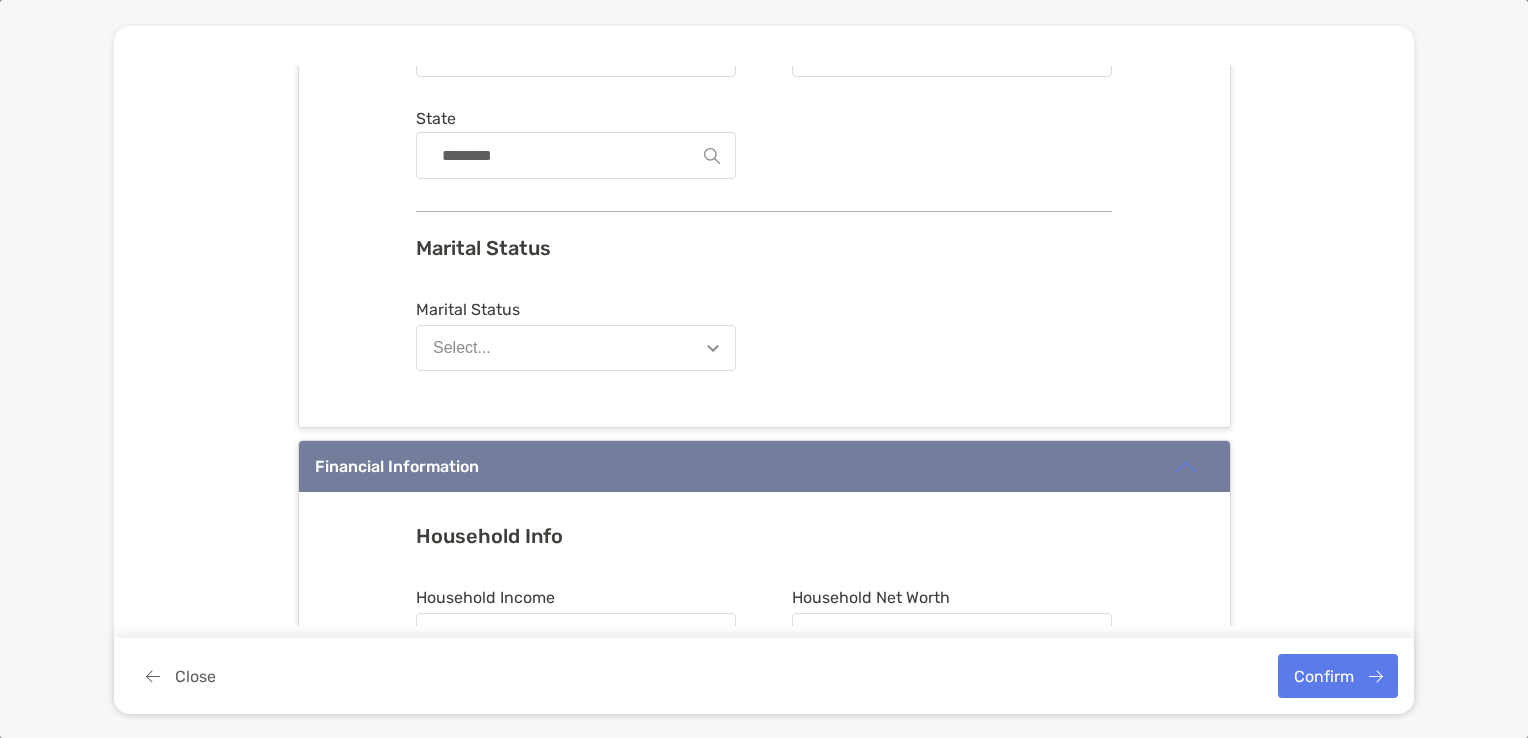 click on "Select..." at bounding box center [576, 348] 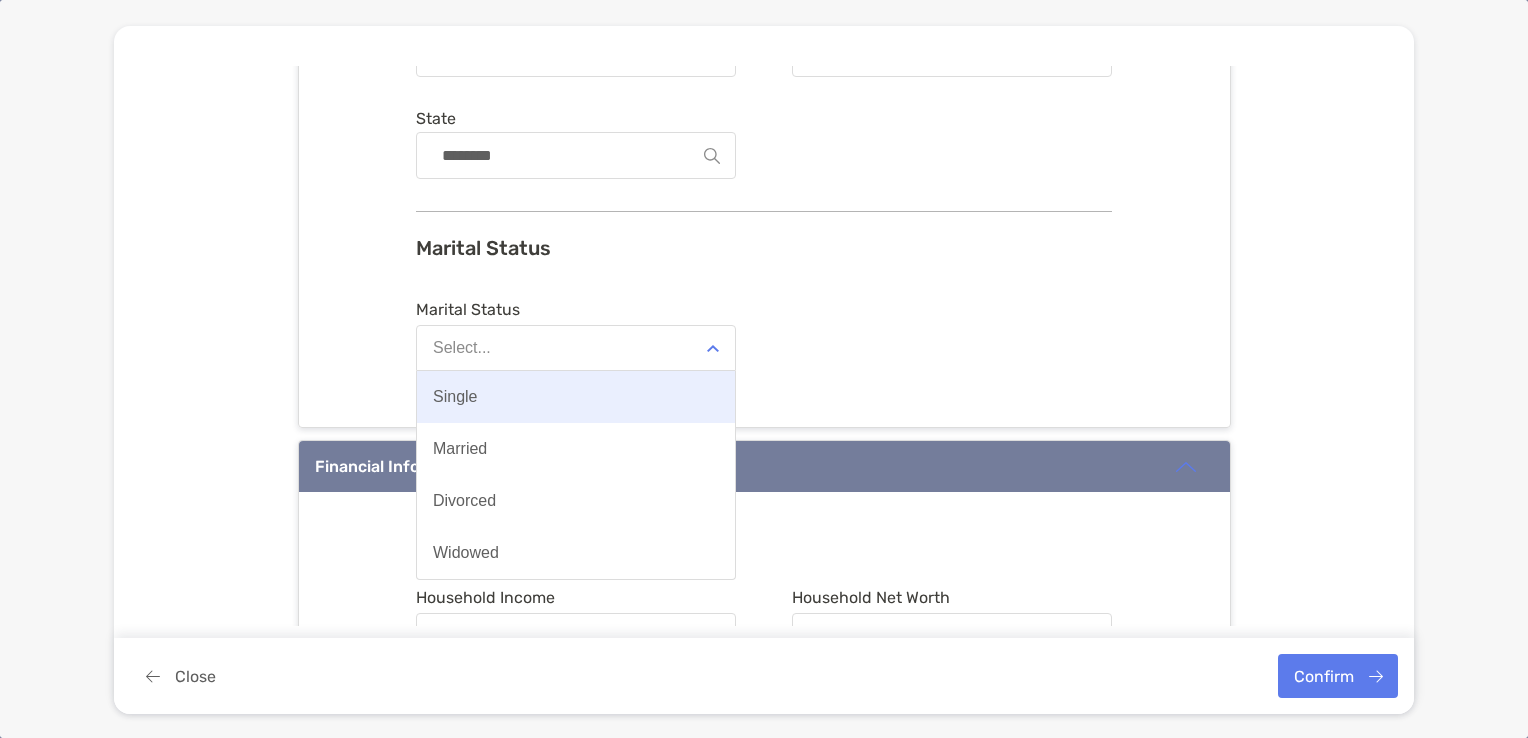 click on "Single" at bounding box center [576, 397] 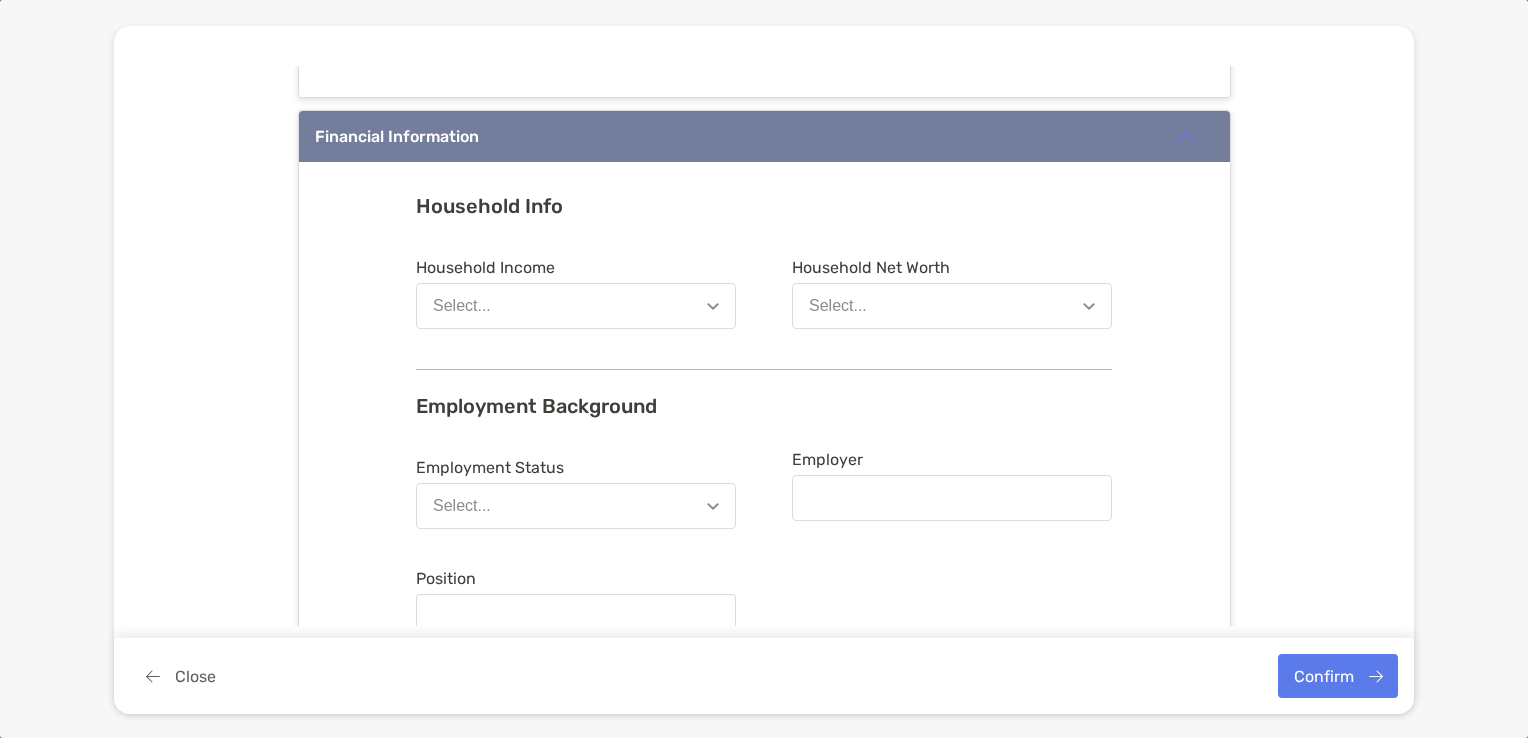 scroll, scrollTop: 1010, scrollLeft: 0, axis: vertical 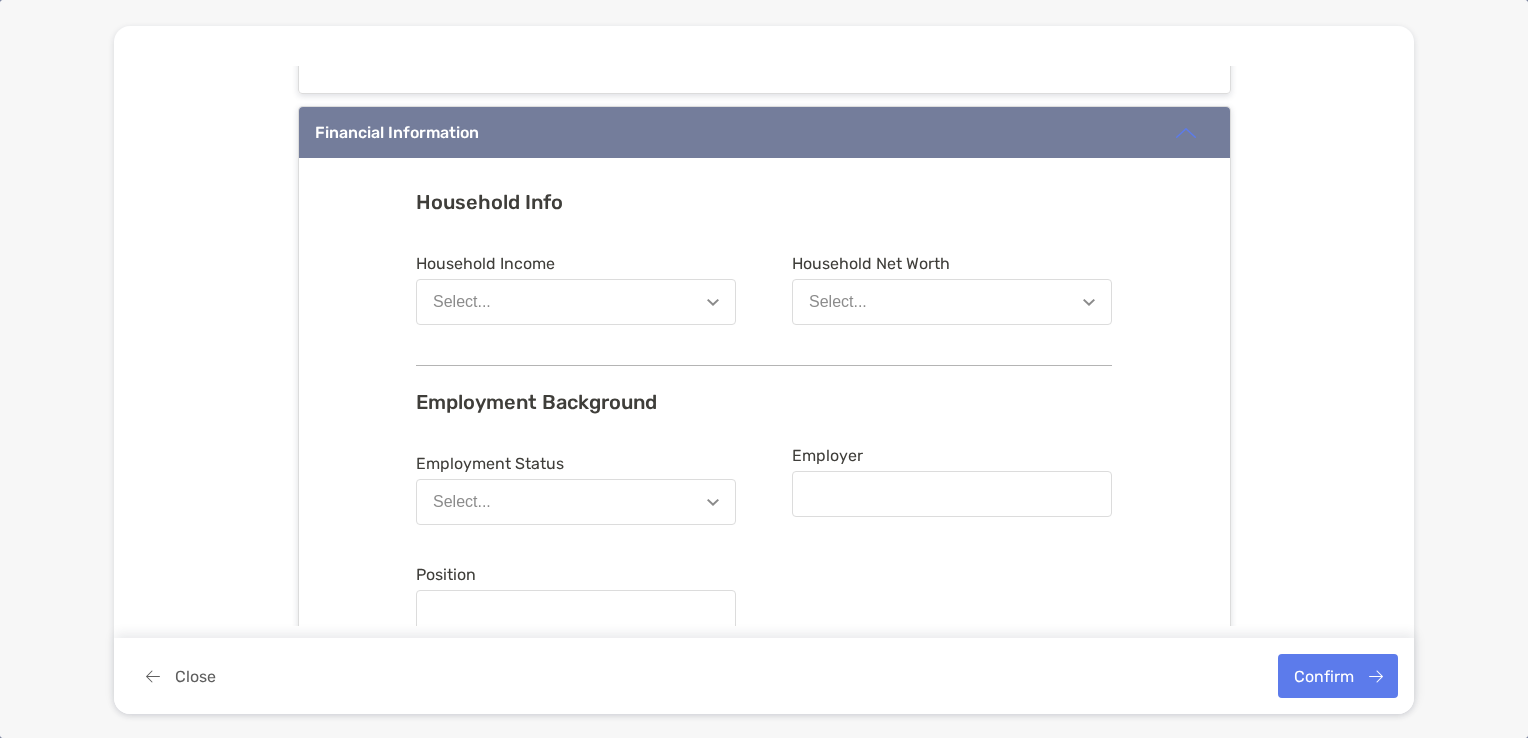 click on "Select..." at bounding box center (576, 302) 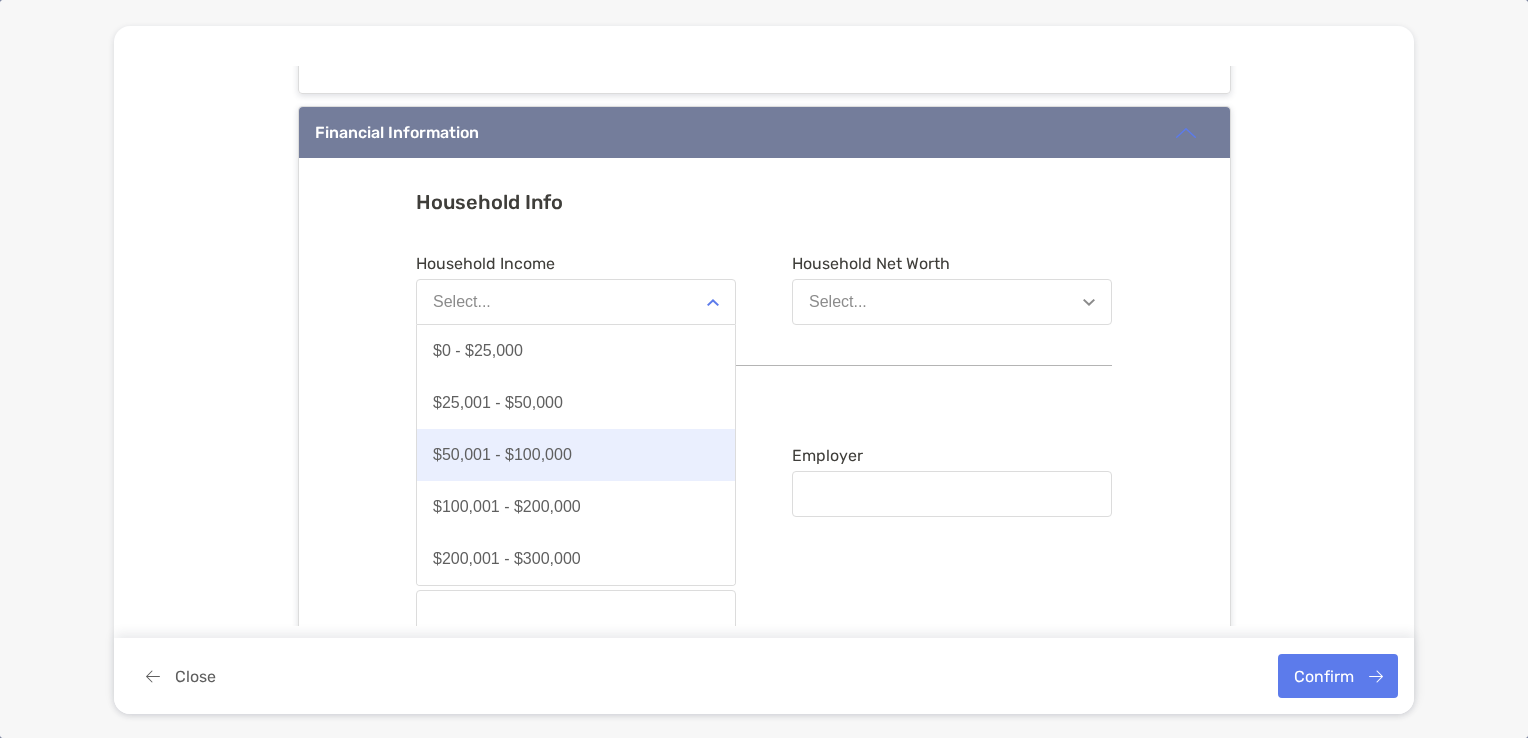 click on "$50,001 - $100,000" at bounding box center [576, 455] 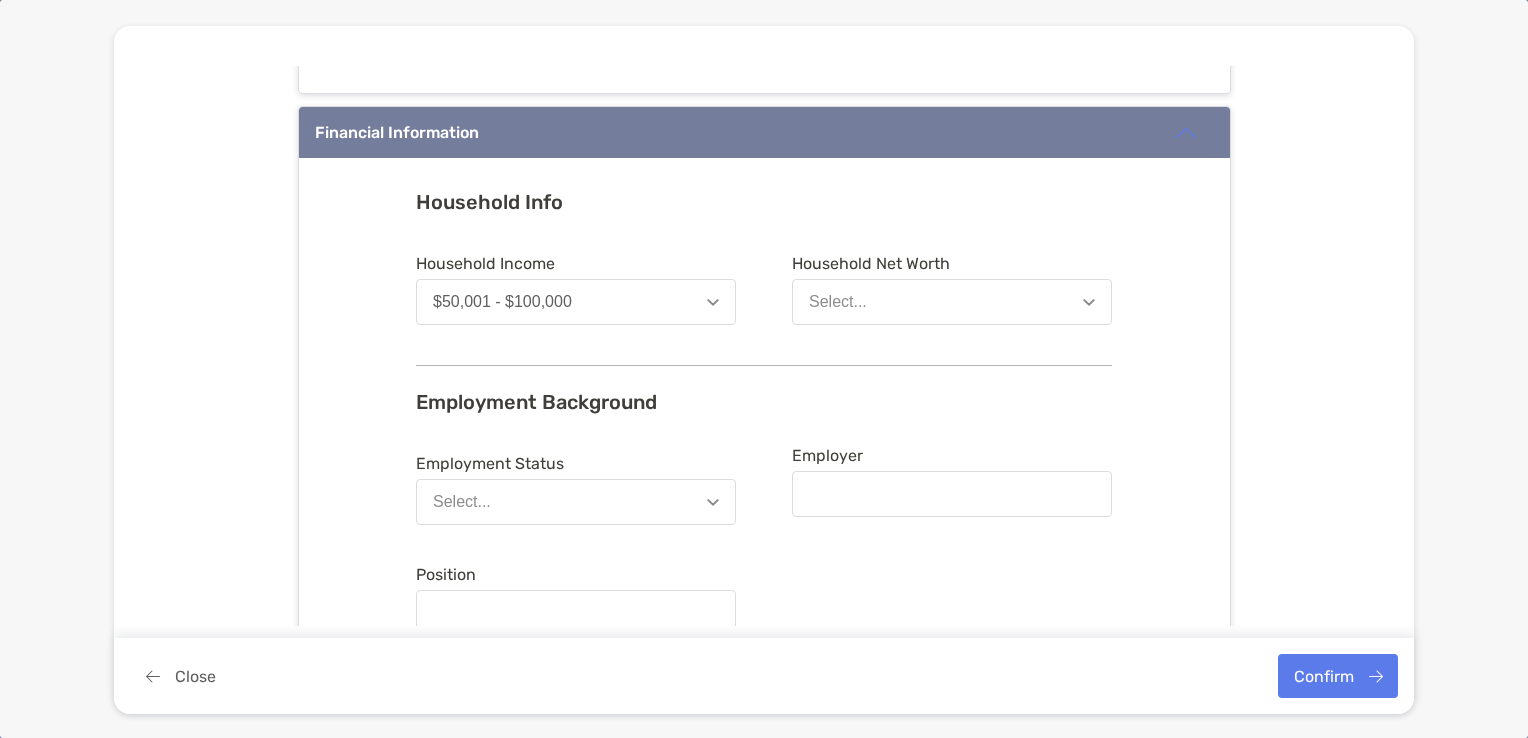 click on "Select..." at bounding box center [838, 302] 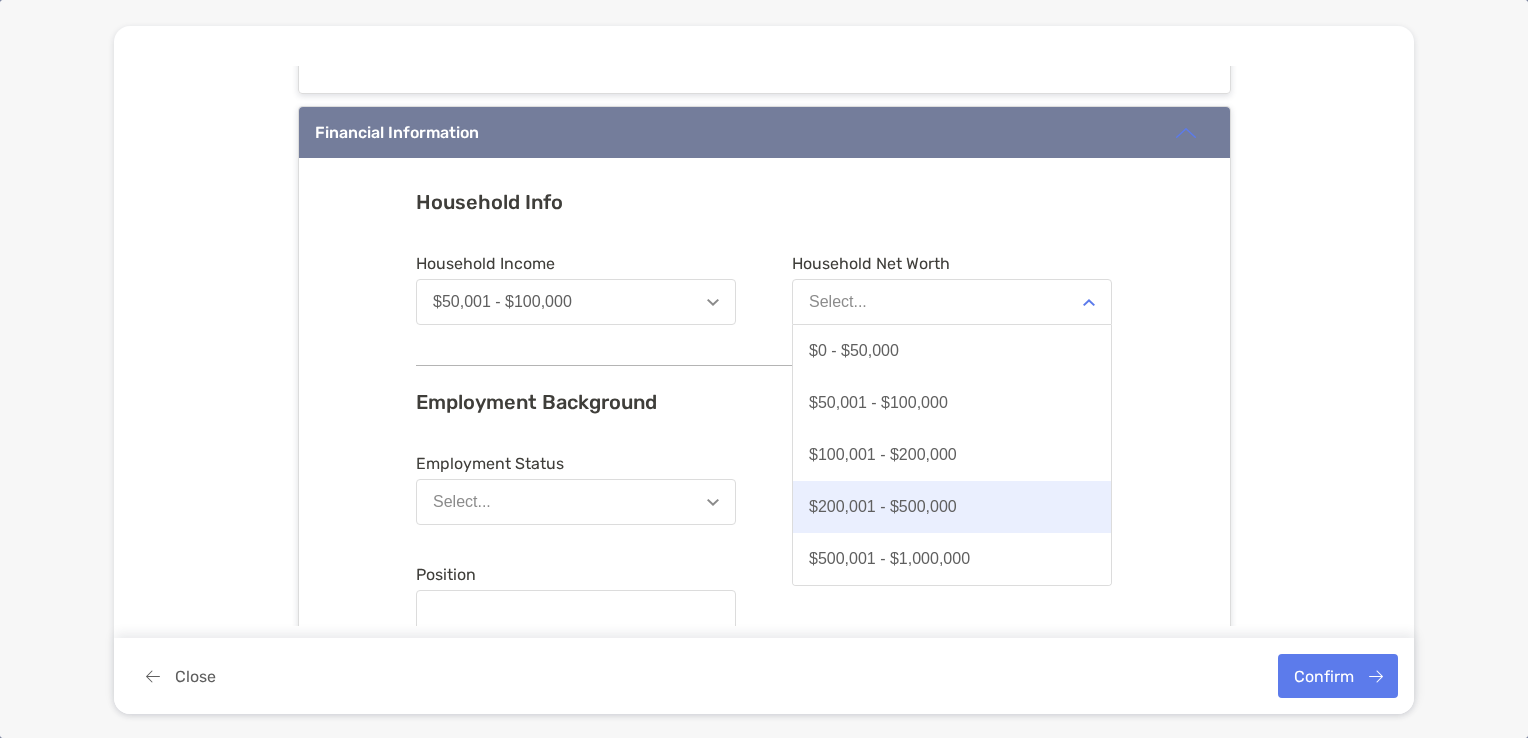 click on "$200,001 - $500,000" at bounding box center (952, 507) 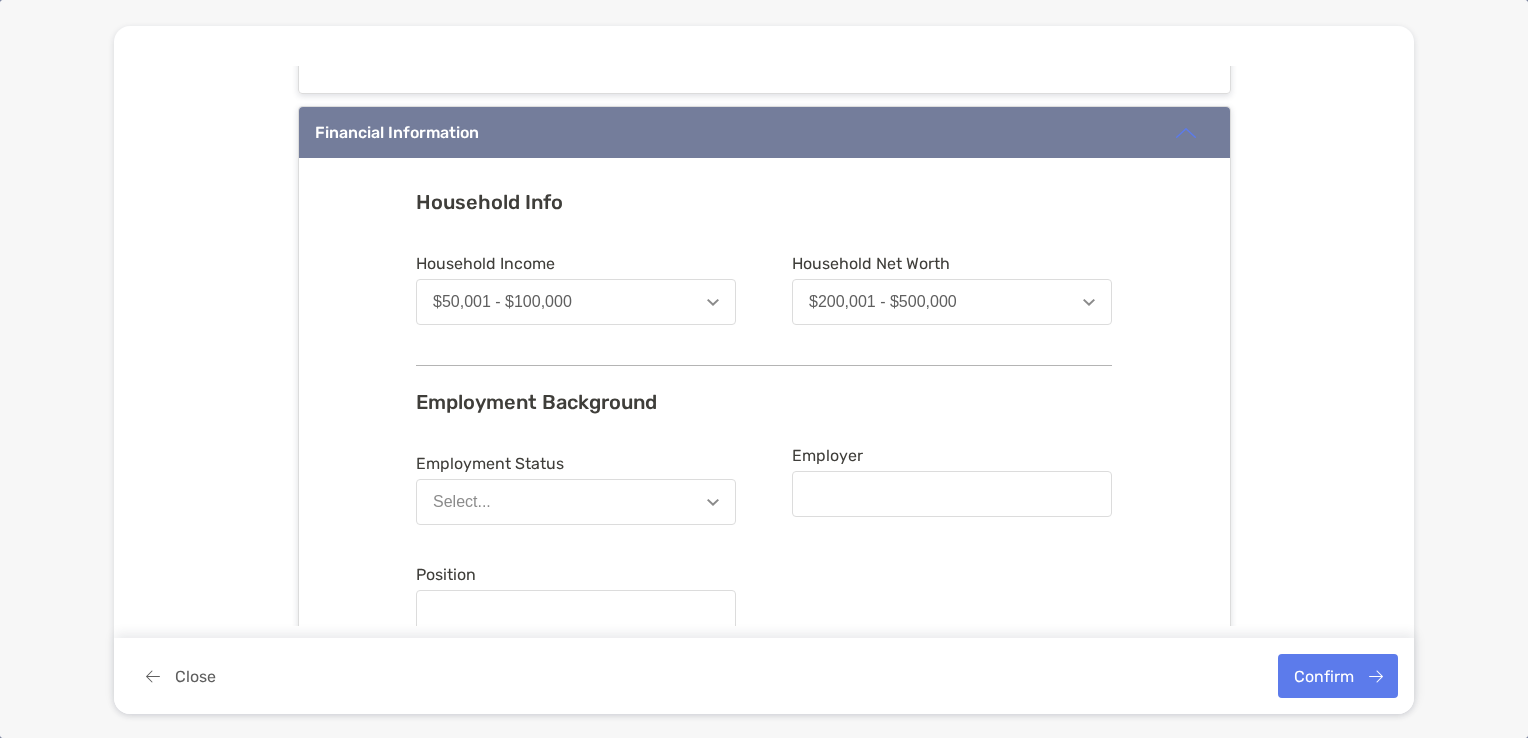 click on "Select..." at bounding box center [576, 502] 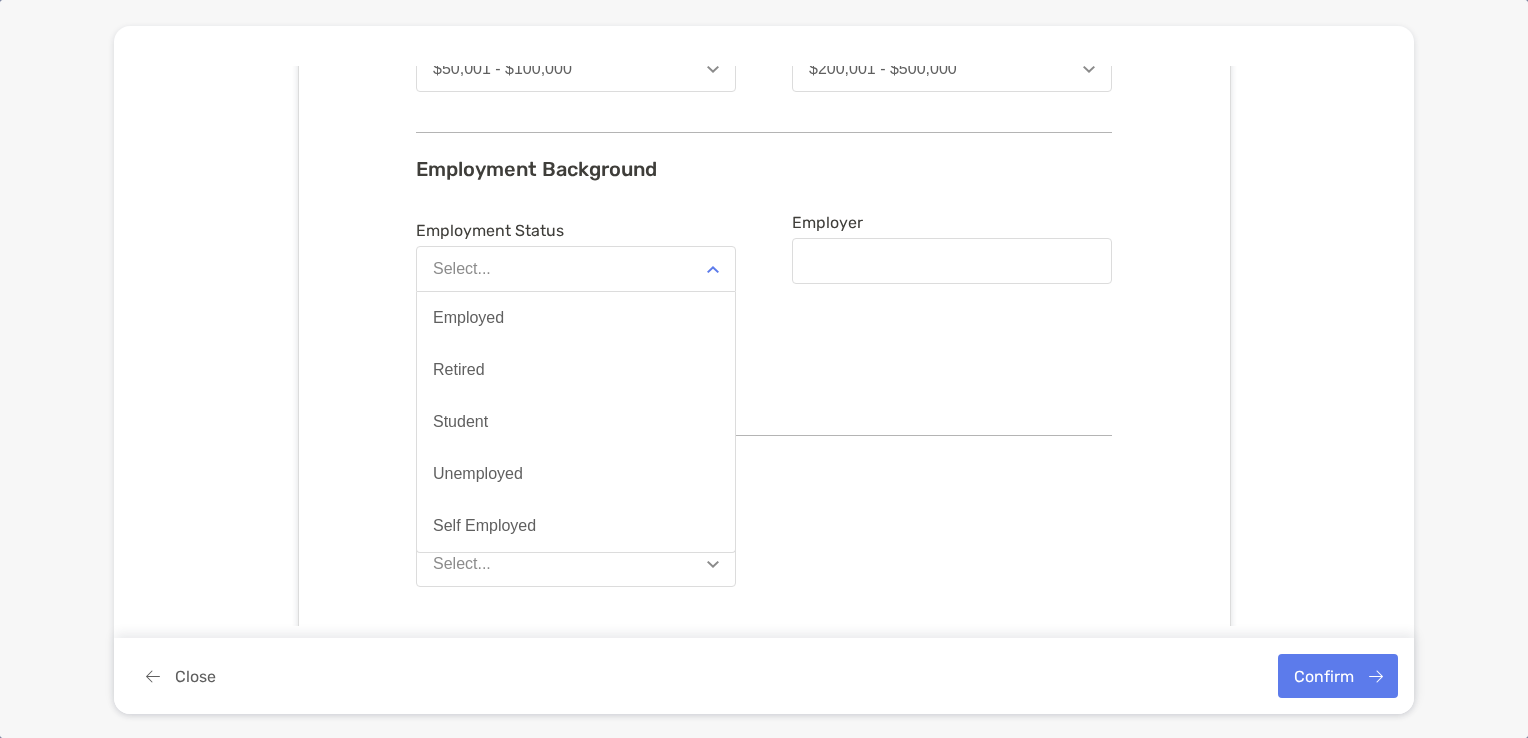 scroll, scrollTop: 1258, scrollLeft: 0, axis: vertical 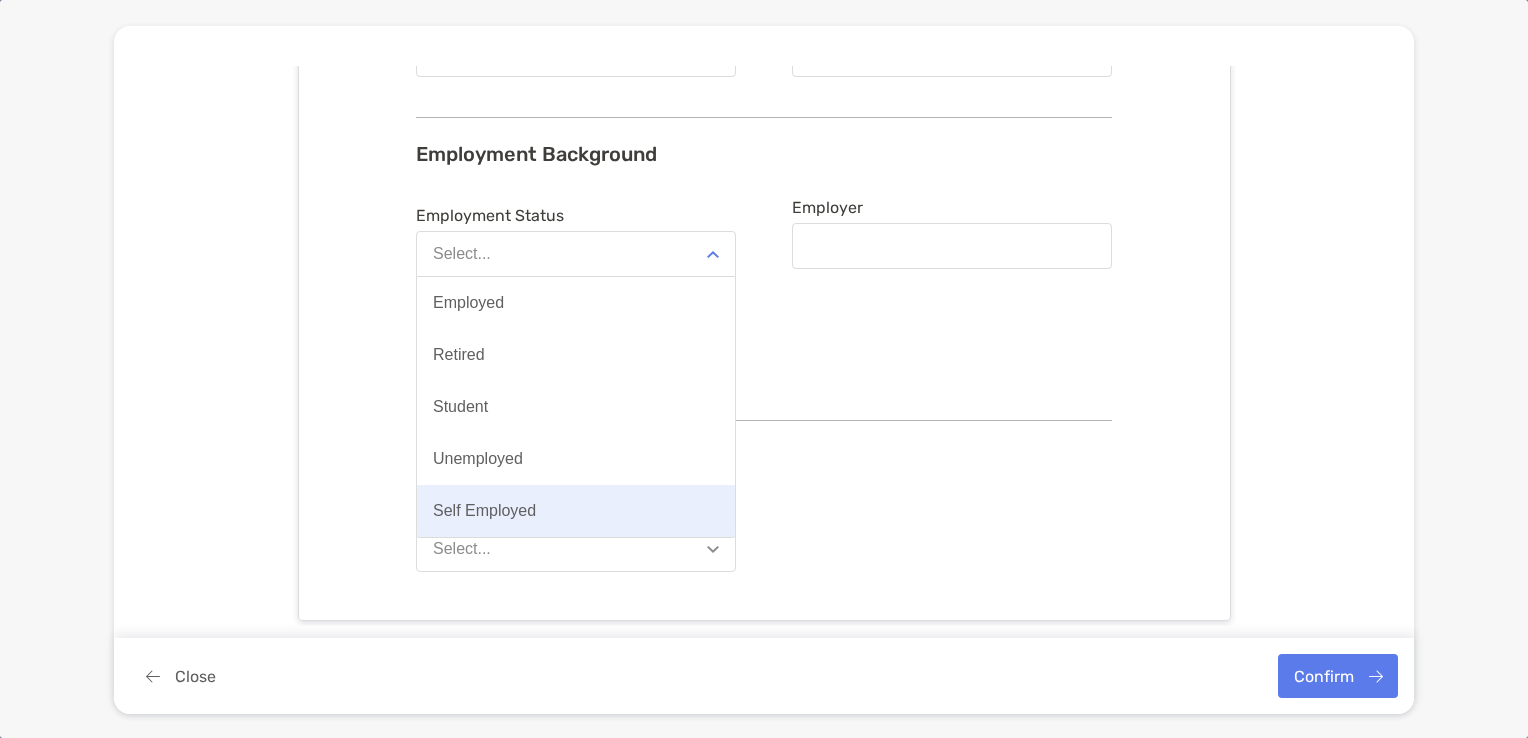 click on "Self Employed" at bounding box center (484, 511) 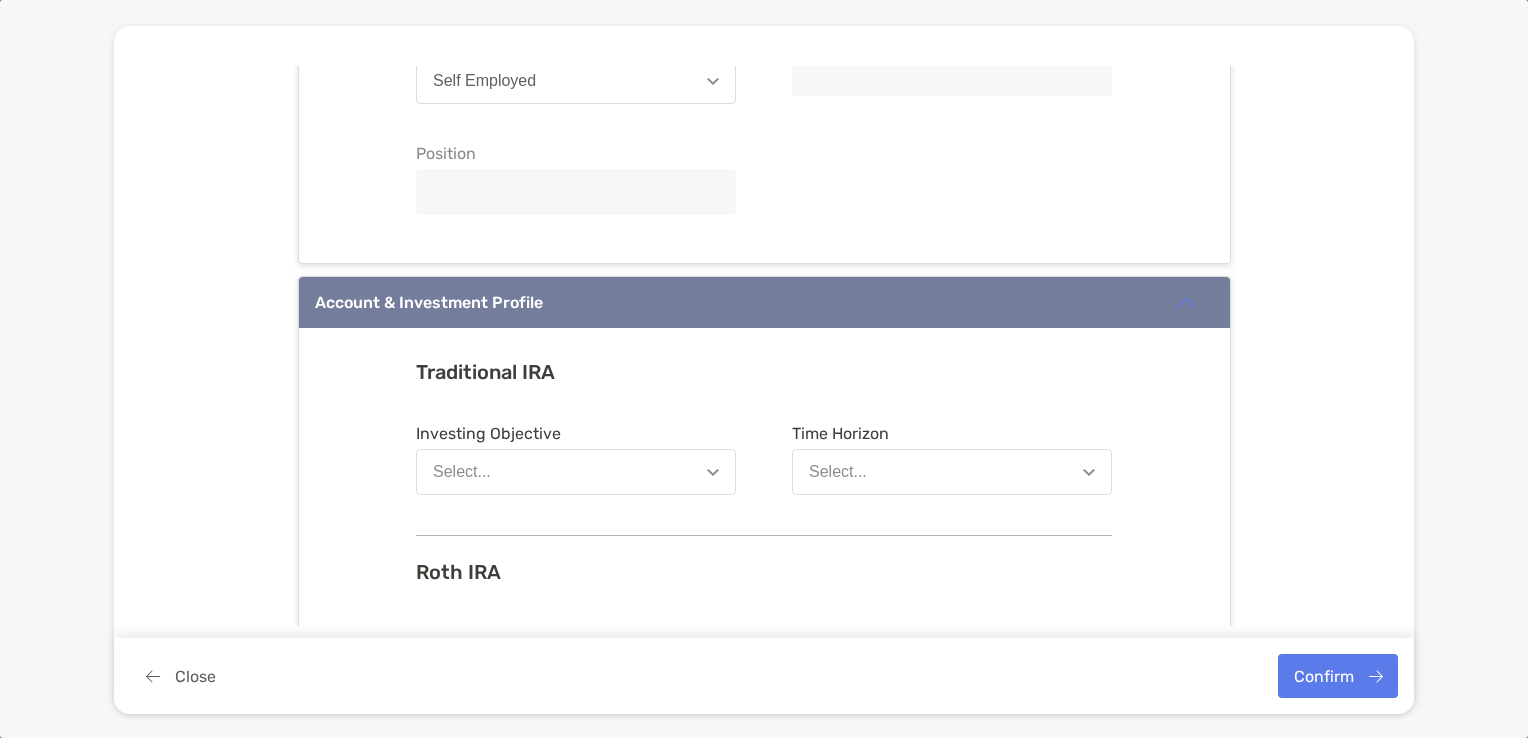scroll, scrollTop: 1583, scrollLeft: 0, axis: vertical 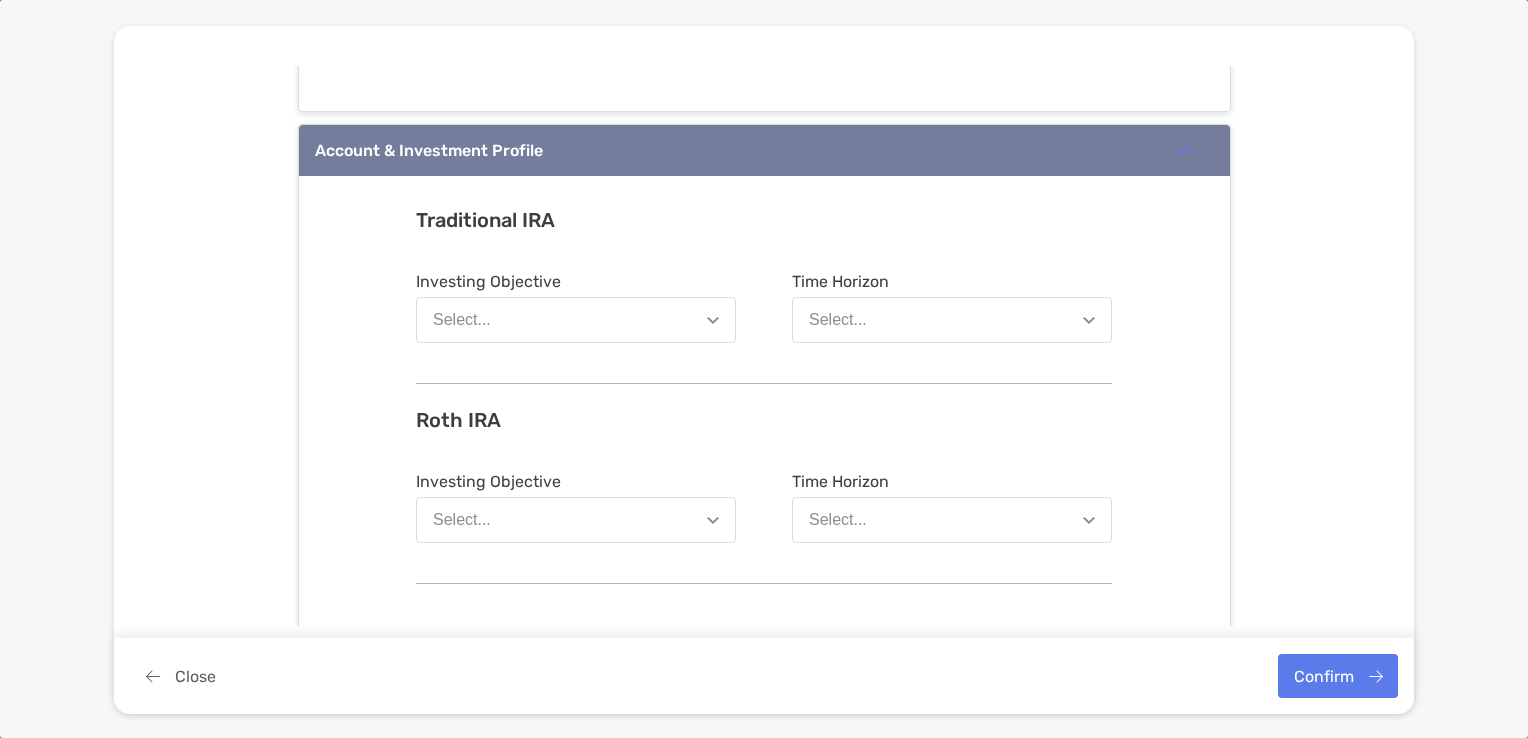 click on "Select..." at bounding box center (576, 320) 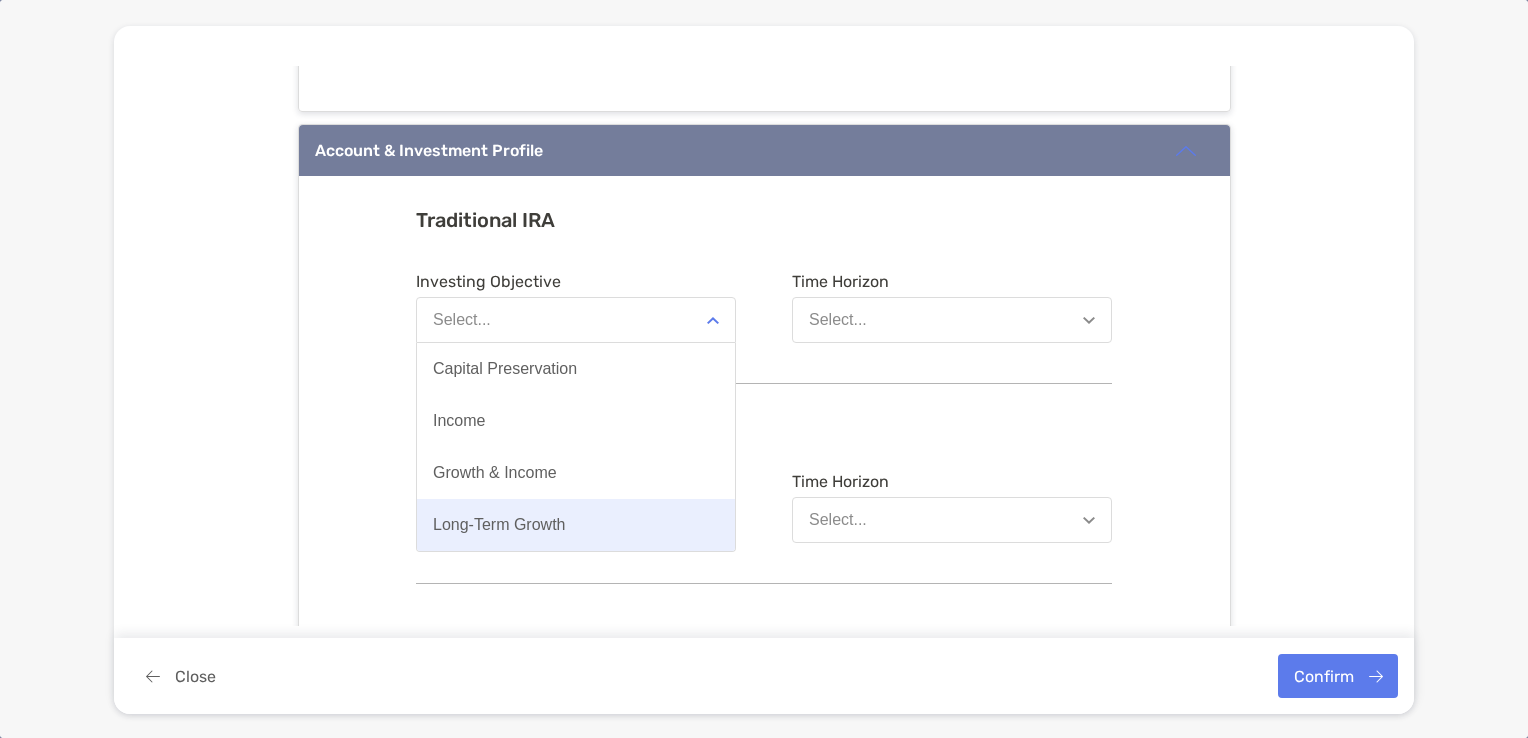 click on "Long-Term Growth" at bounding box center (499, 525) 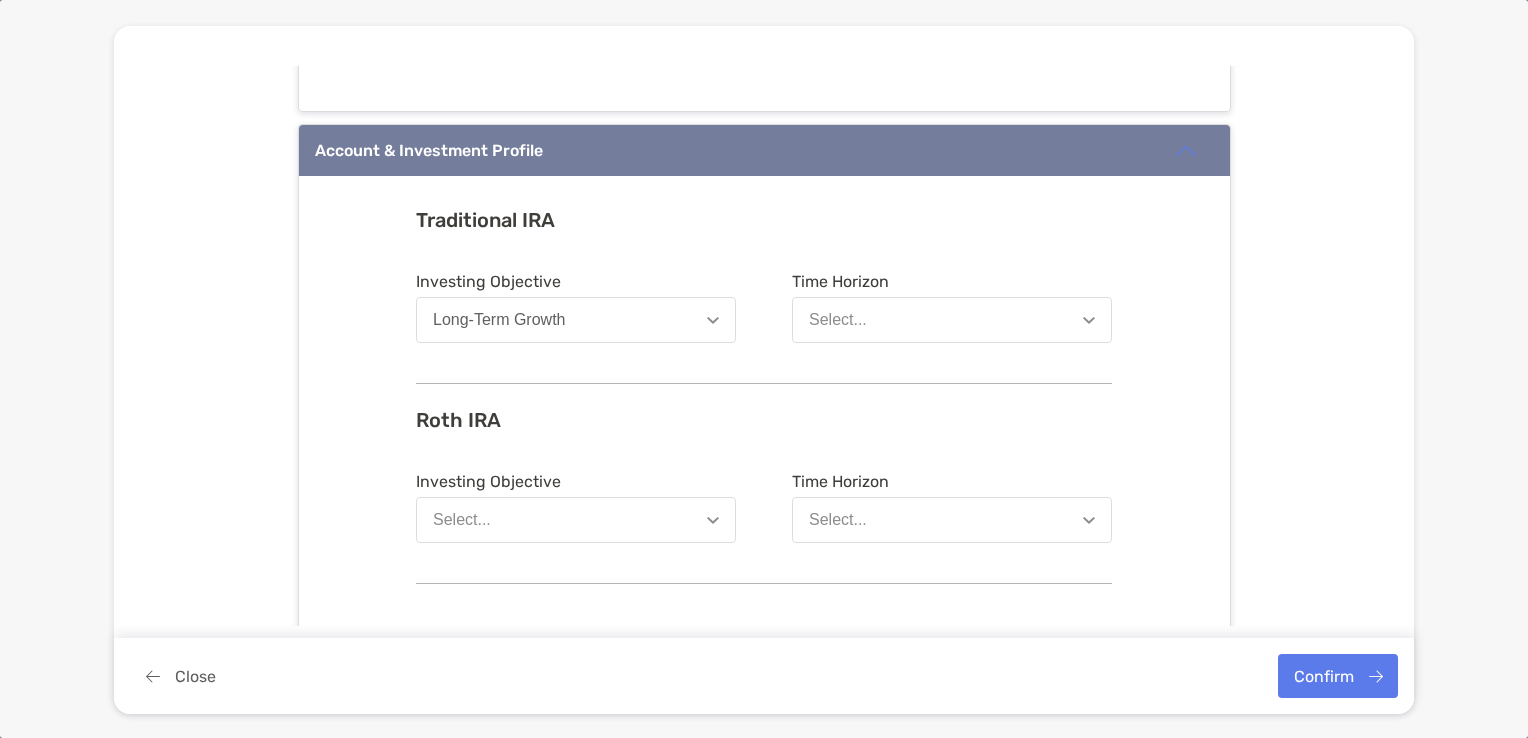click on "Select..." at bounding box center (838, 320) 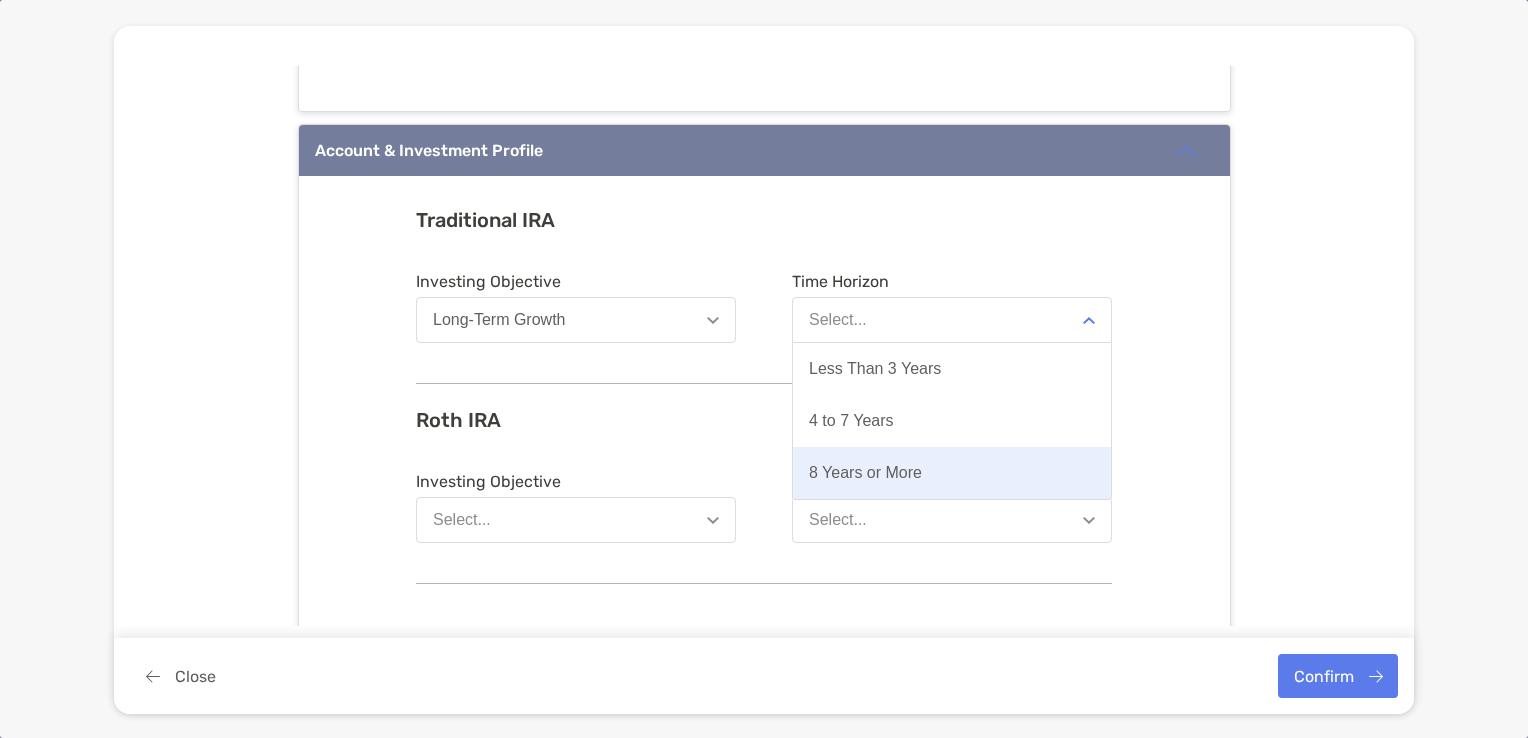 click on "8 Years or More" at bounding box center (865, 473) 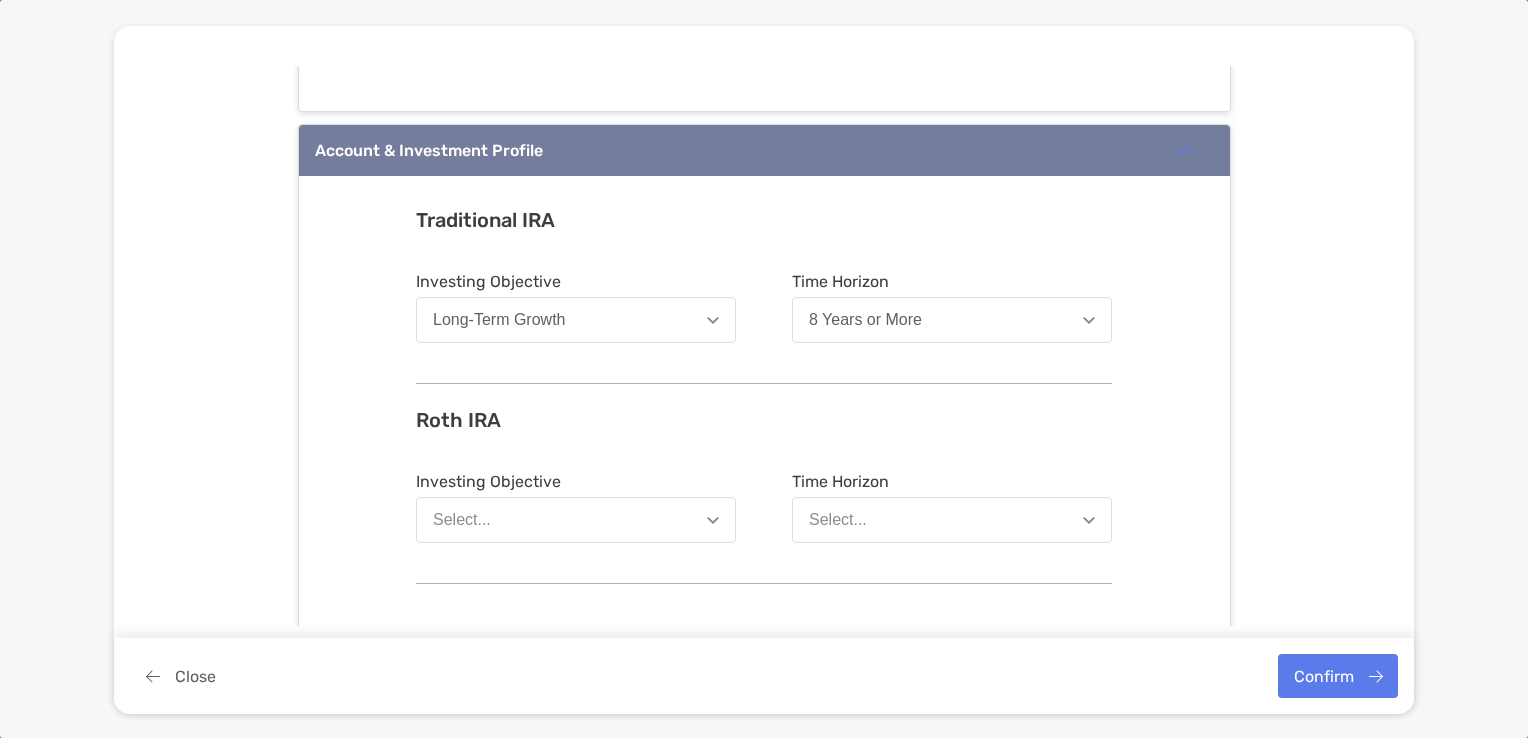 click on "Select..." at bounding box center (576, 520) 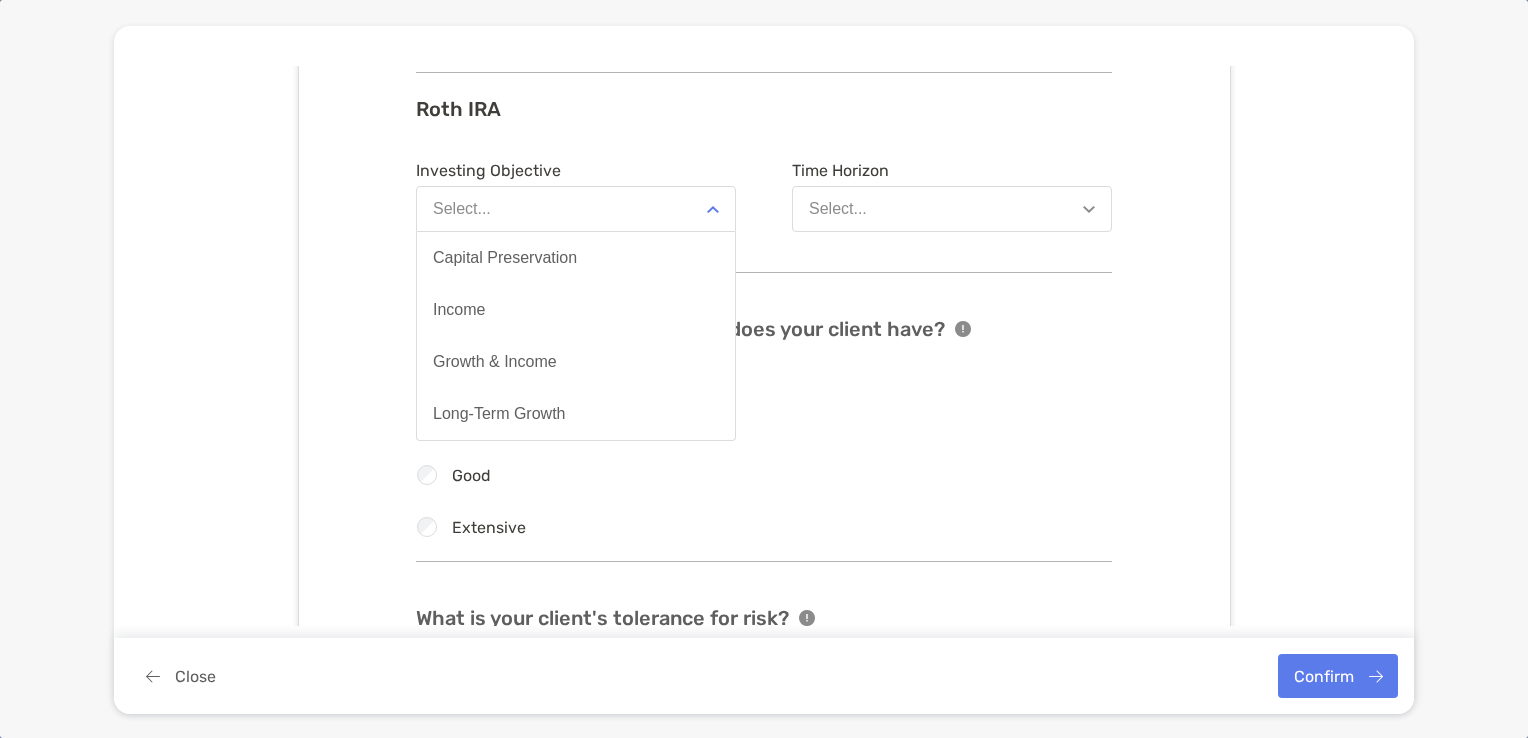 scroll, scrollTop: 1899, scrollLeft: 0, axis: vertical 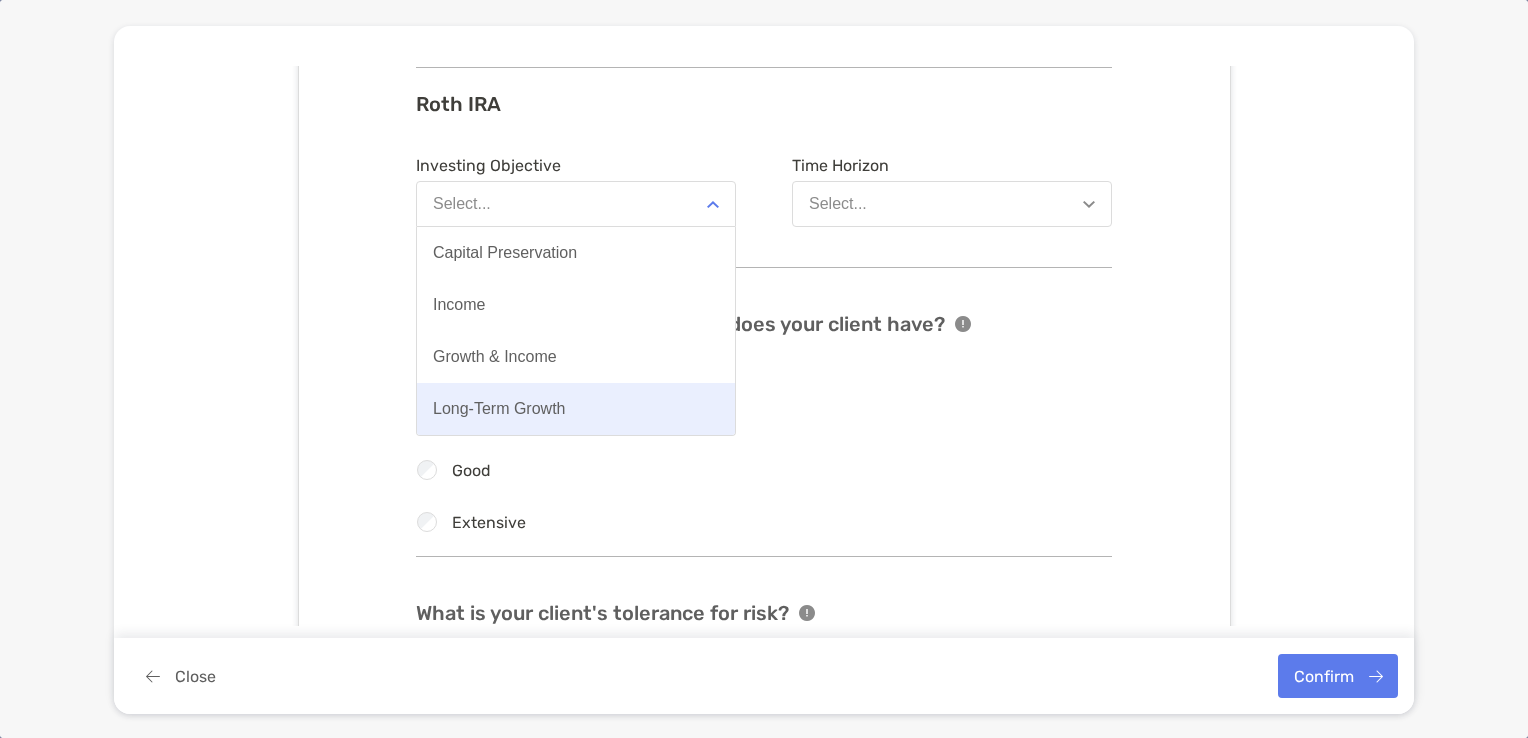 click on "Long-Term Growth" at bounding box center (576, 409) 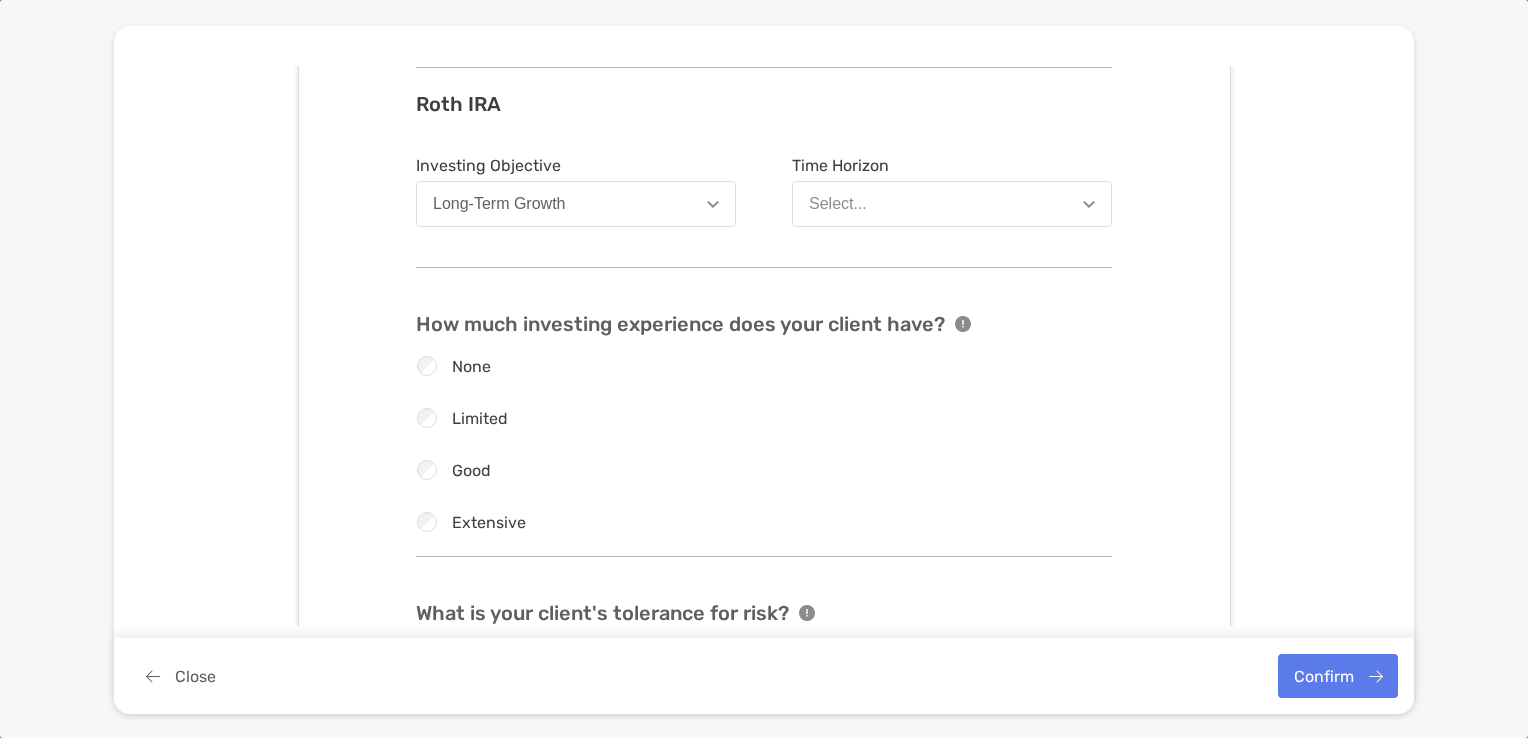 click on "Select..." at bounding box center (952, 204) 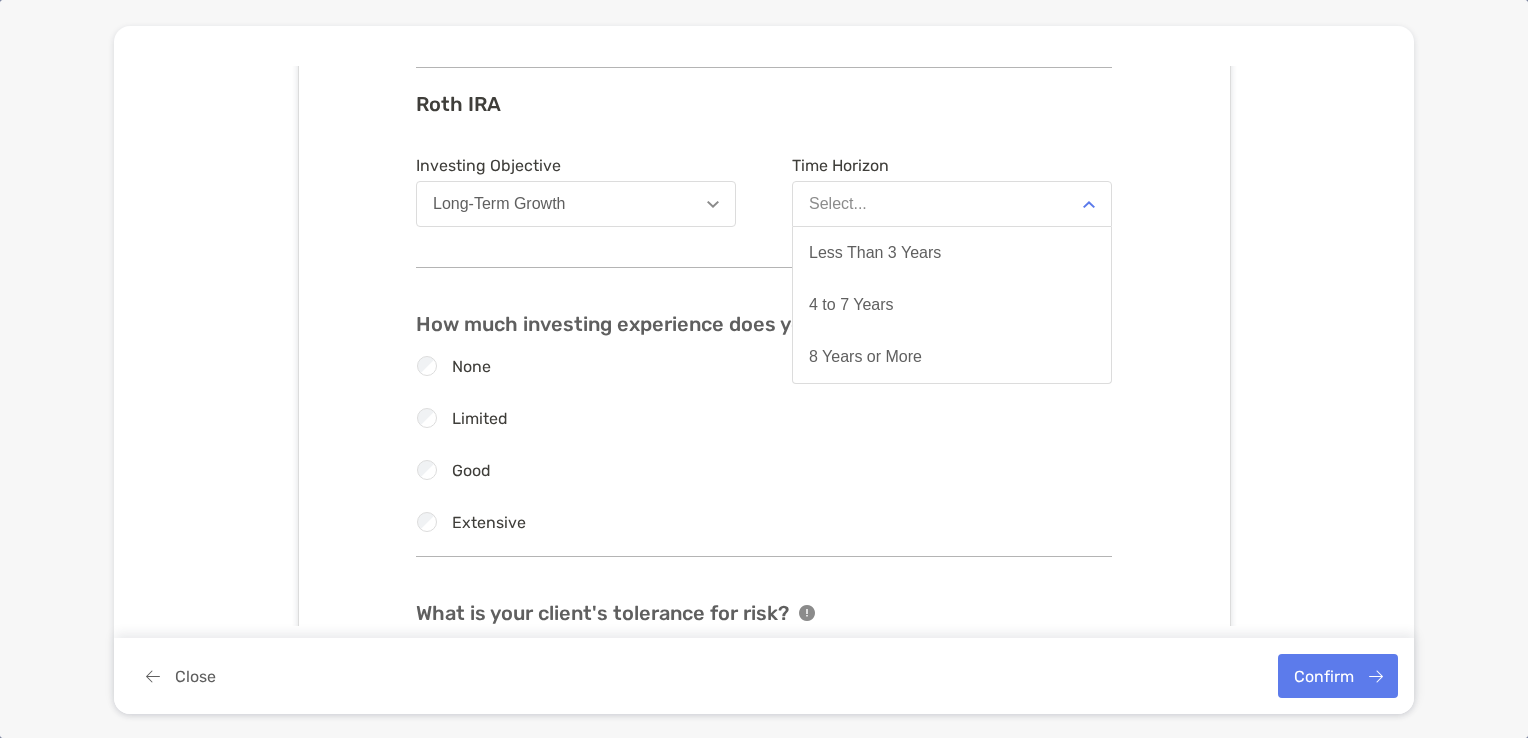 click on "Select..." at bounding box center (952, 204) 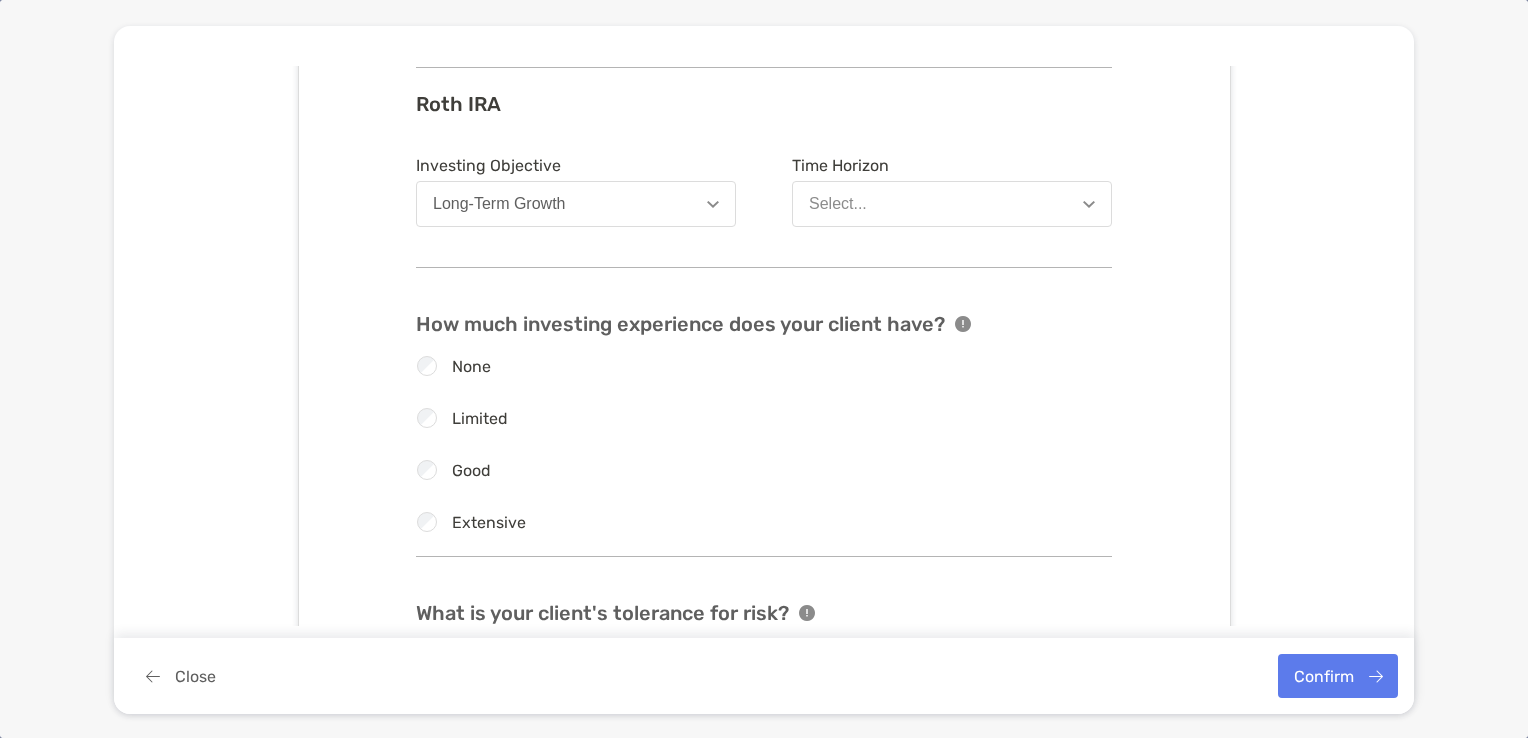 click on "Select..." at bounding box center (952, 204) 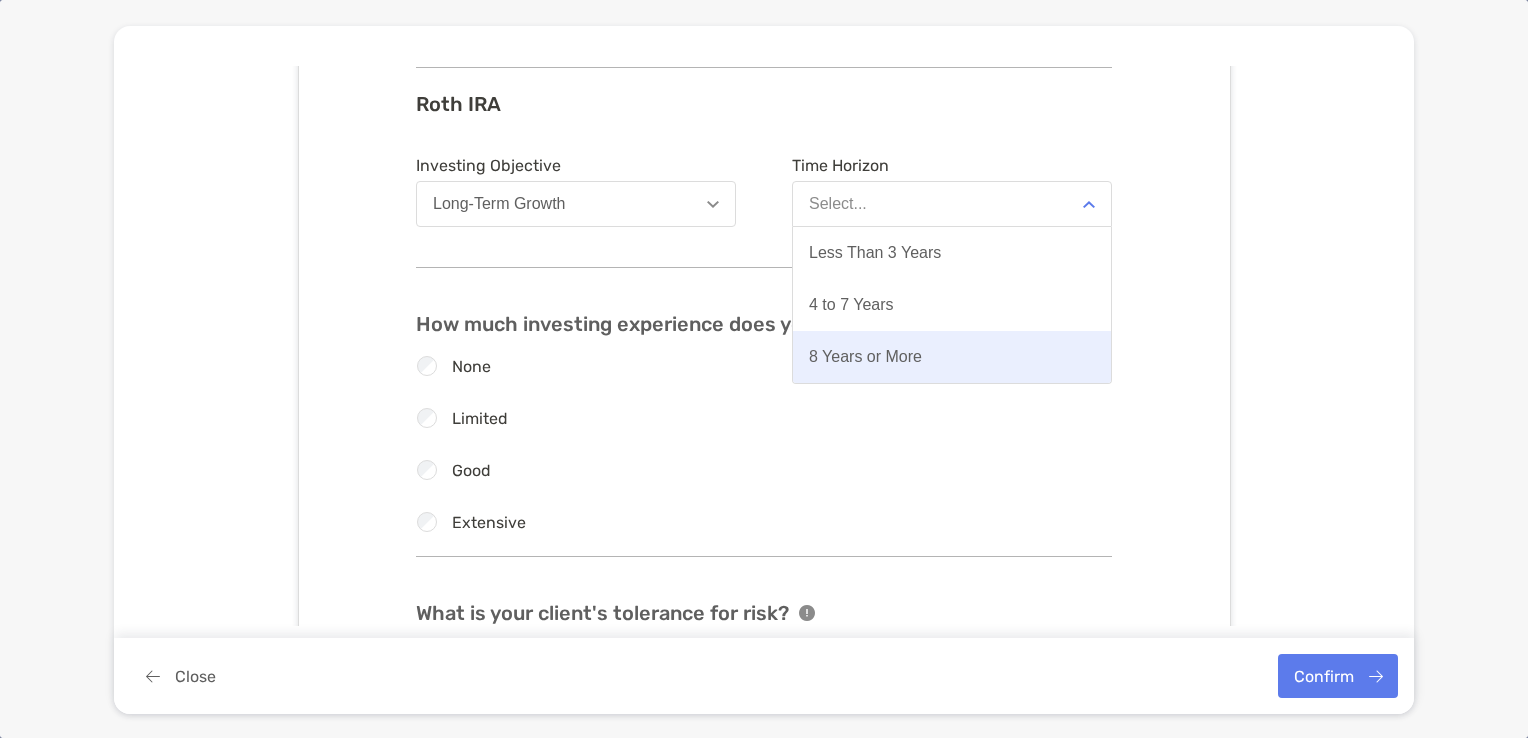 click on "8 Years or More" at bounding box center [865, 357] 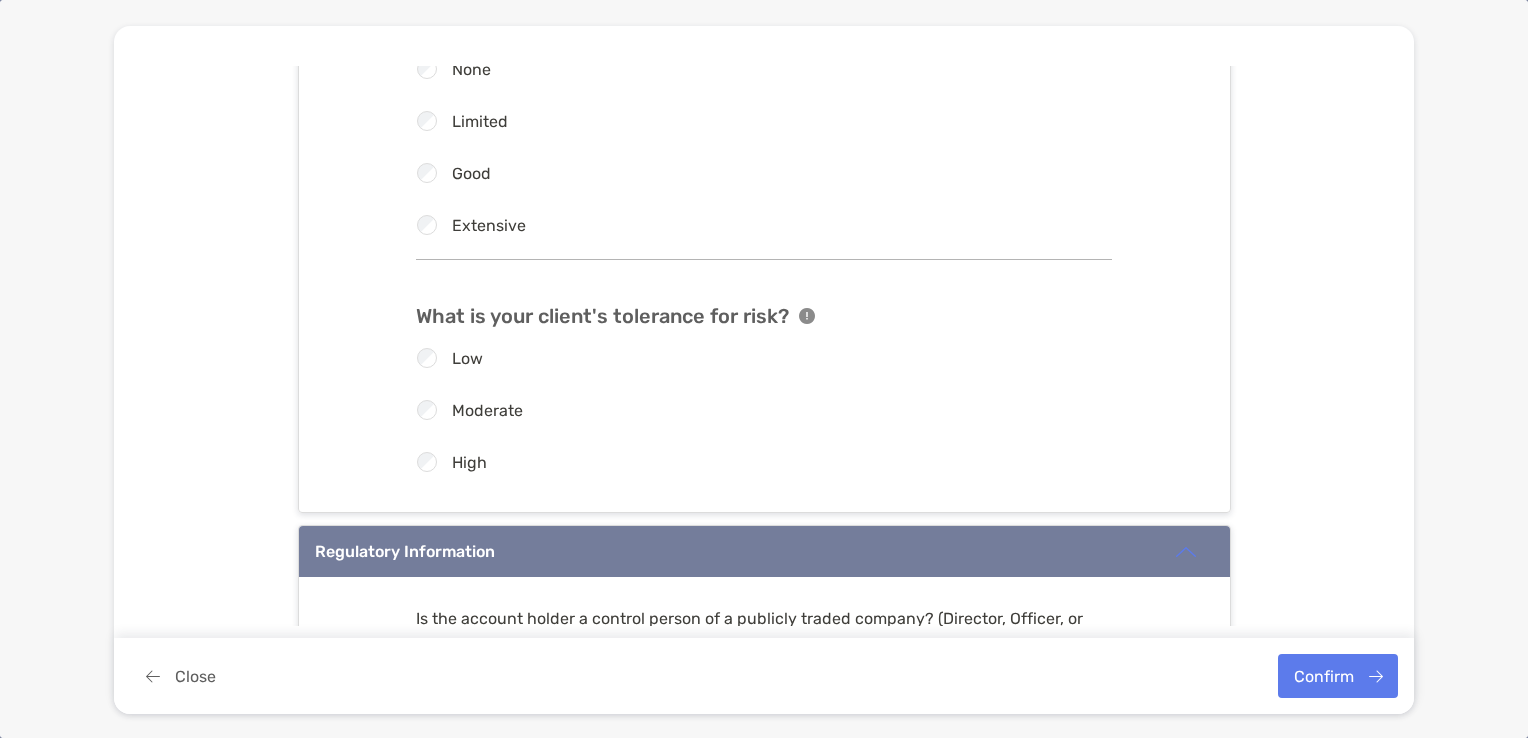 scroll, scrollTop: 2251, scrollLeft: 0, axis: vertical 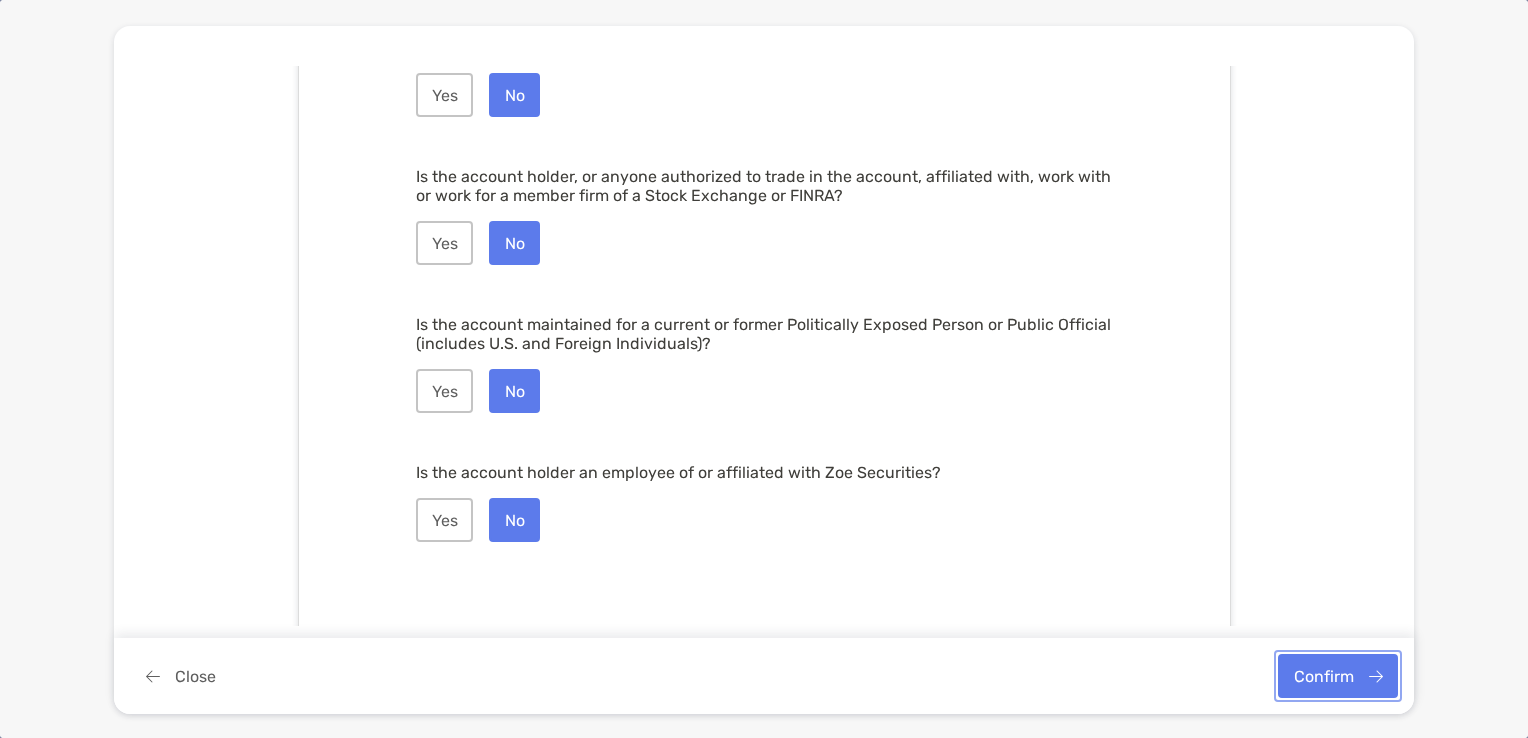 click on "Confirm" at bounding box center (1338, 676) 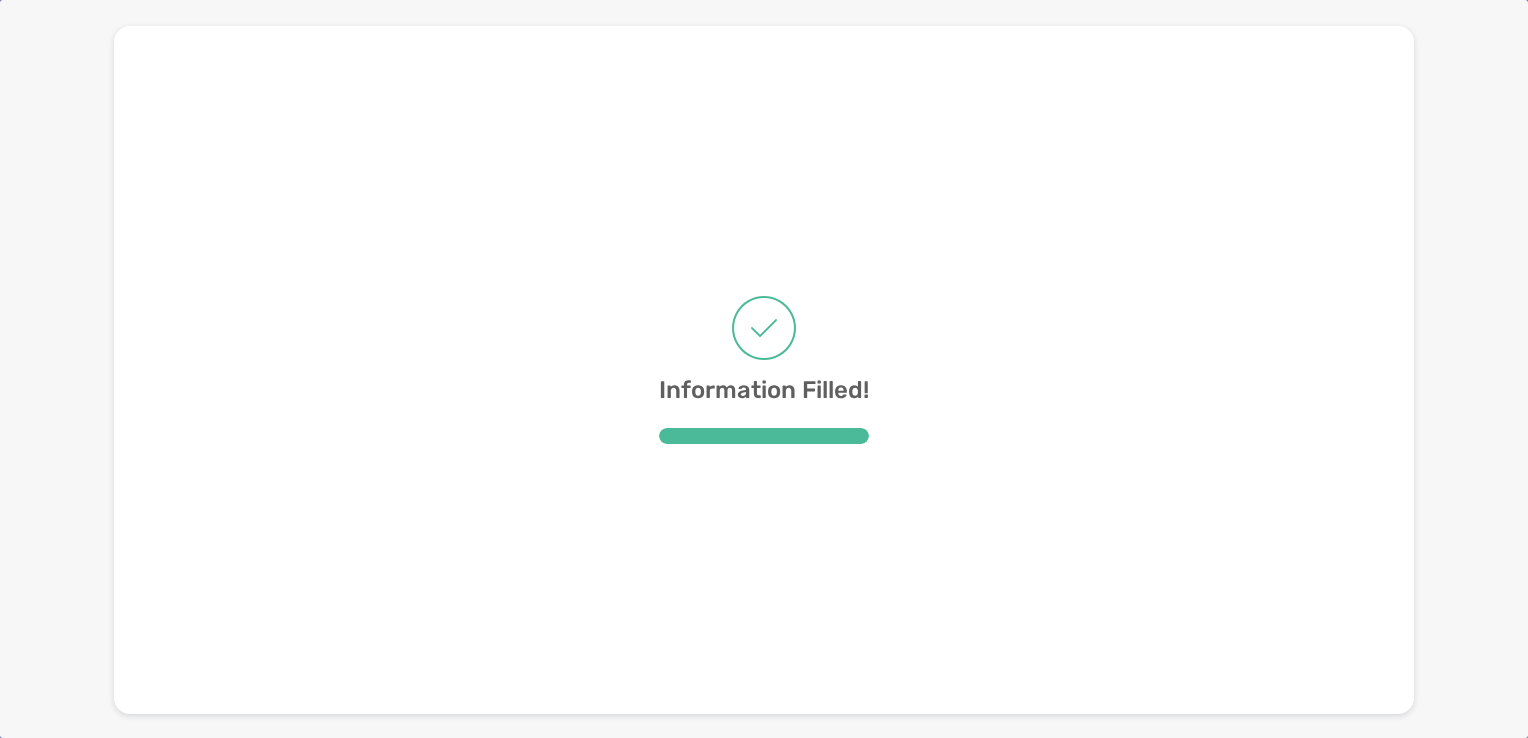 scroll, scrollTop: 0, scrollLeft: 0, axis: both 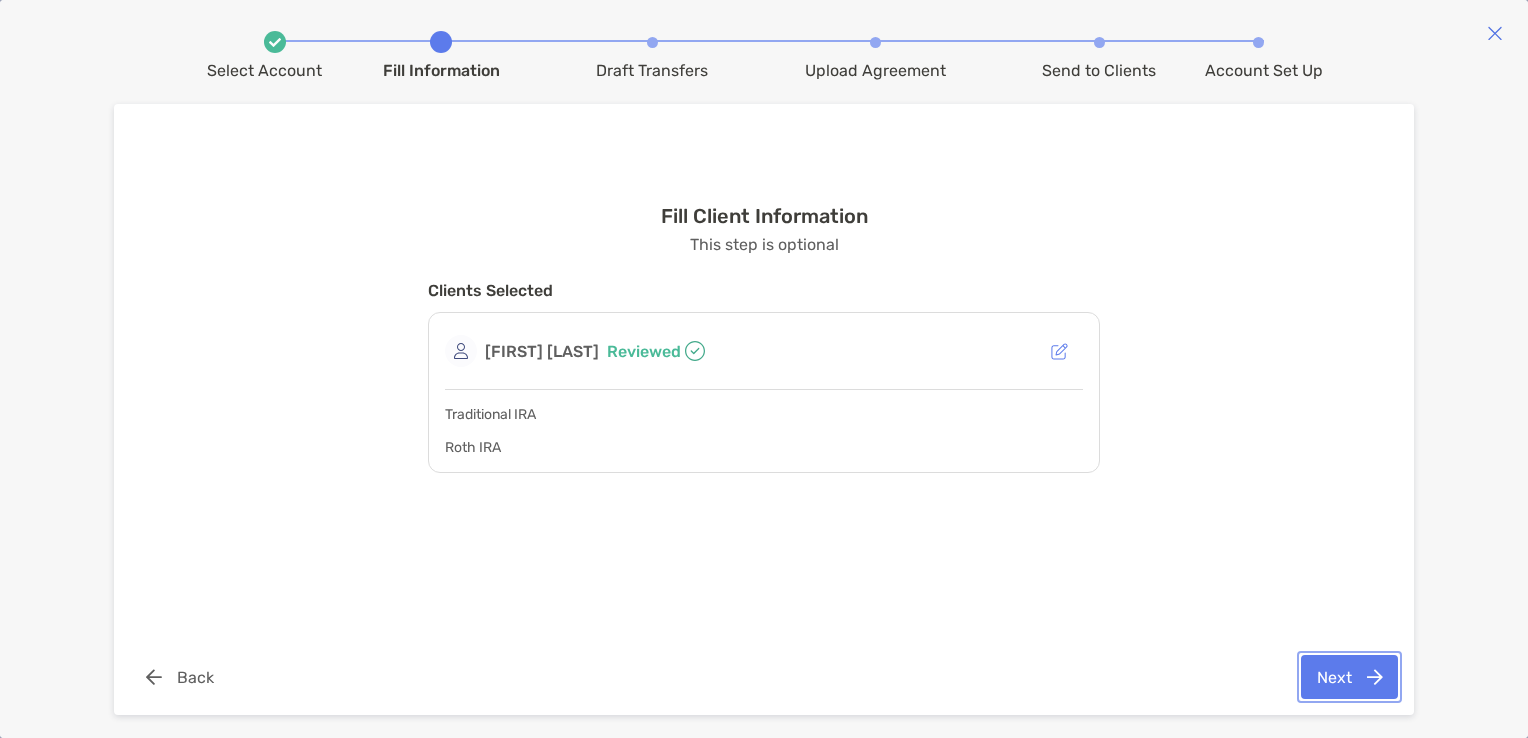 click on "Next" at bounding box center (1349, 677) 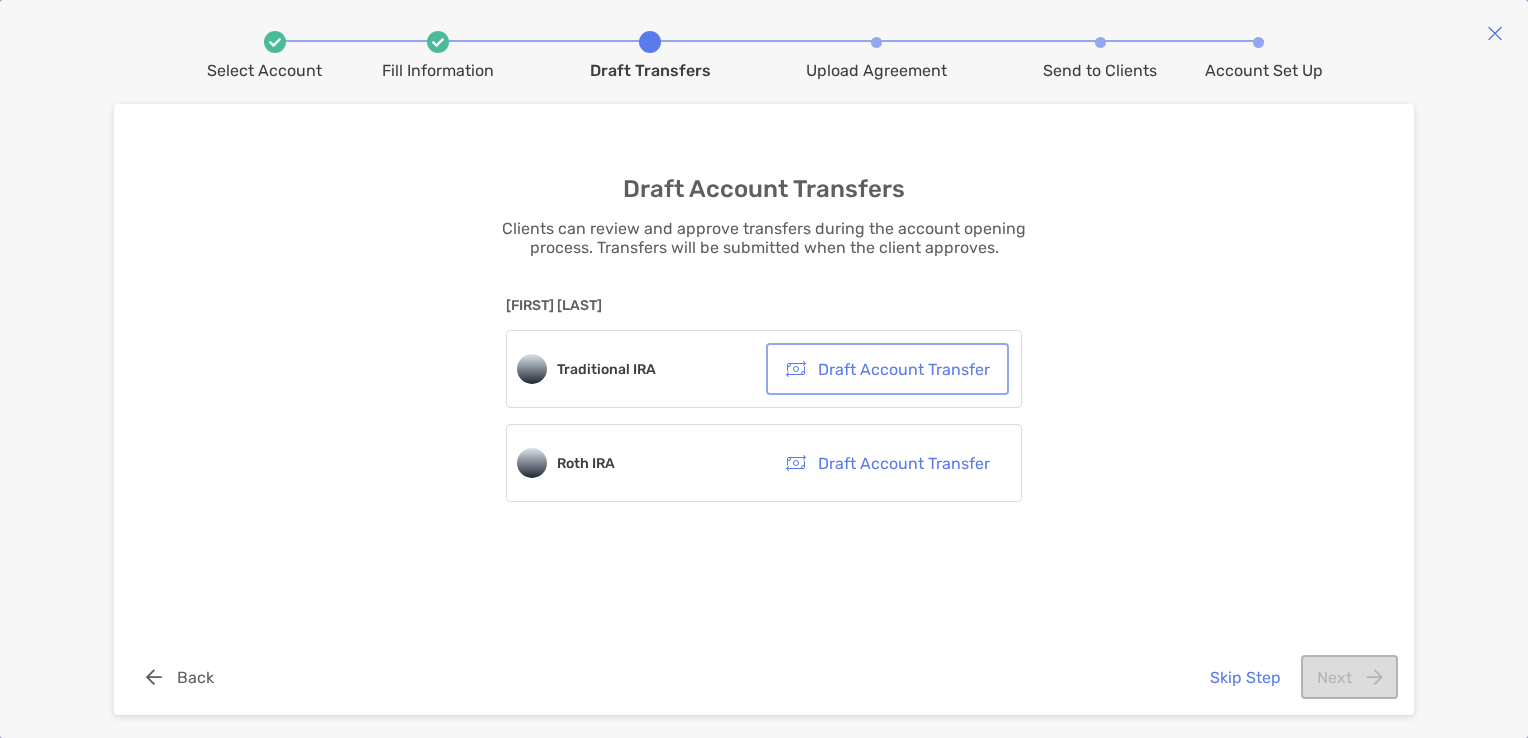 click on "Draft Account Transfer" at bounding box center [887, 369] 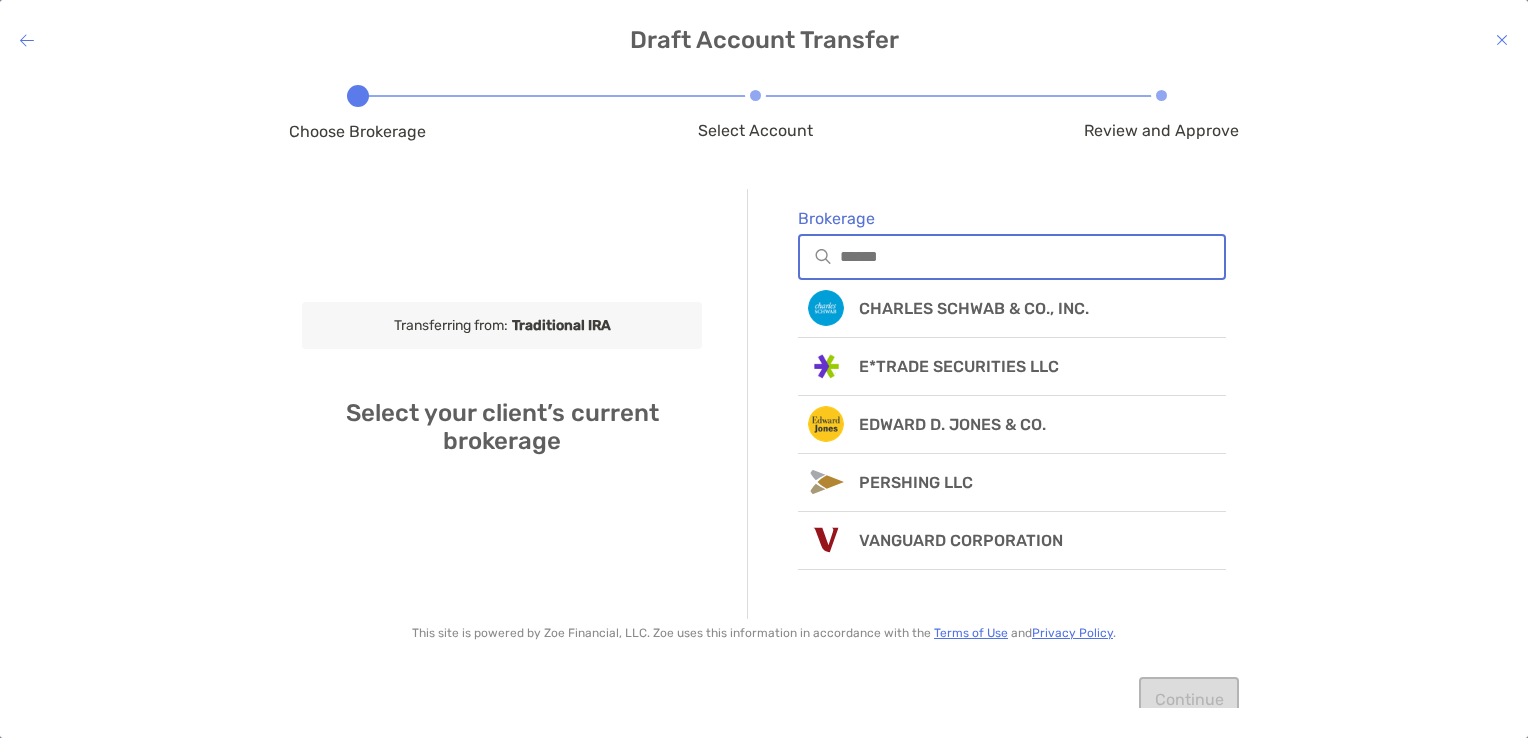 click on "Brokerage" at bounding box center (1032, 256) 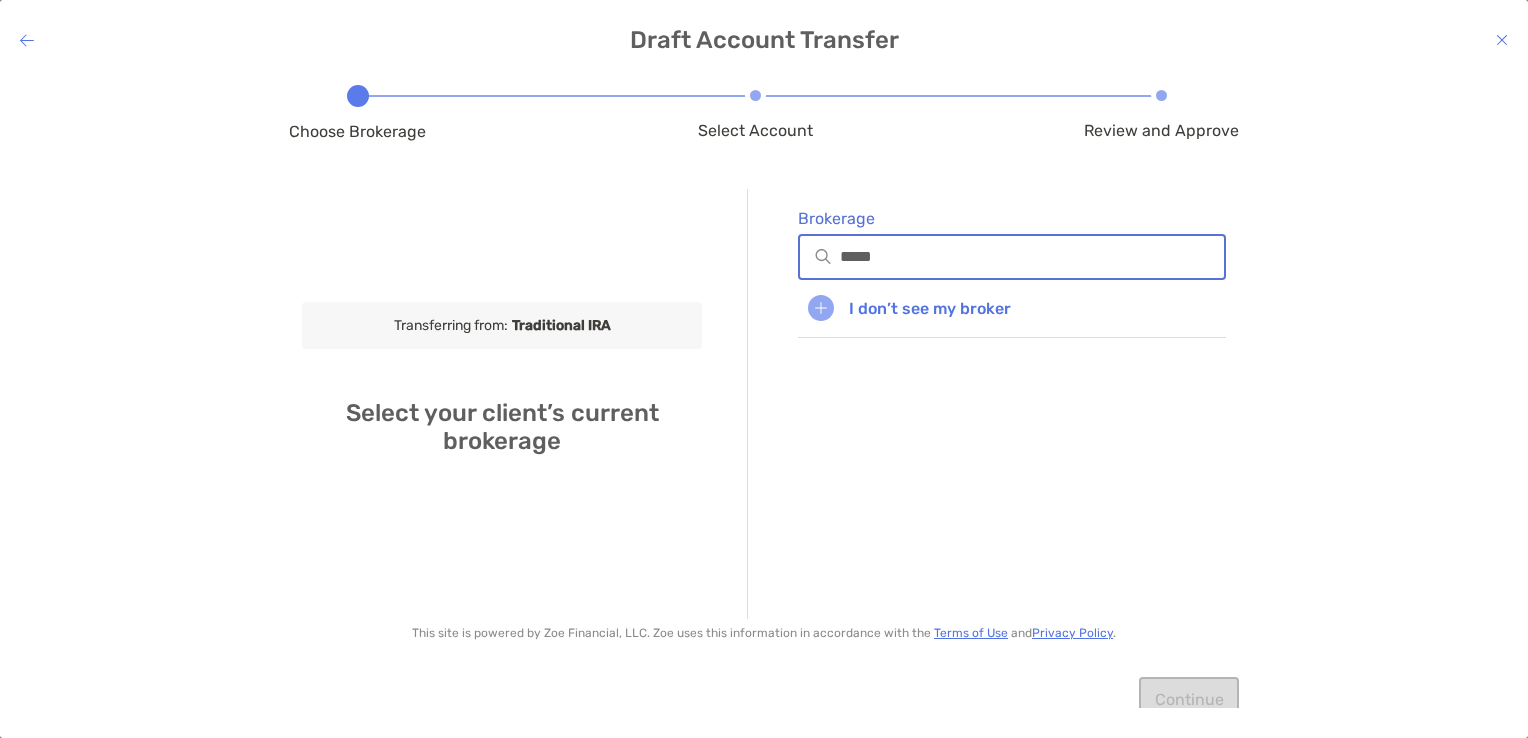 type on "*****" 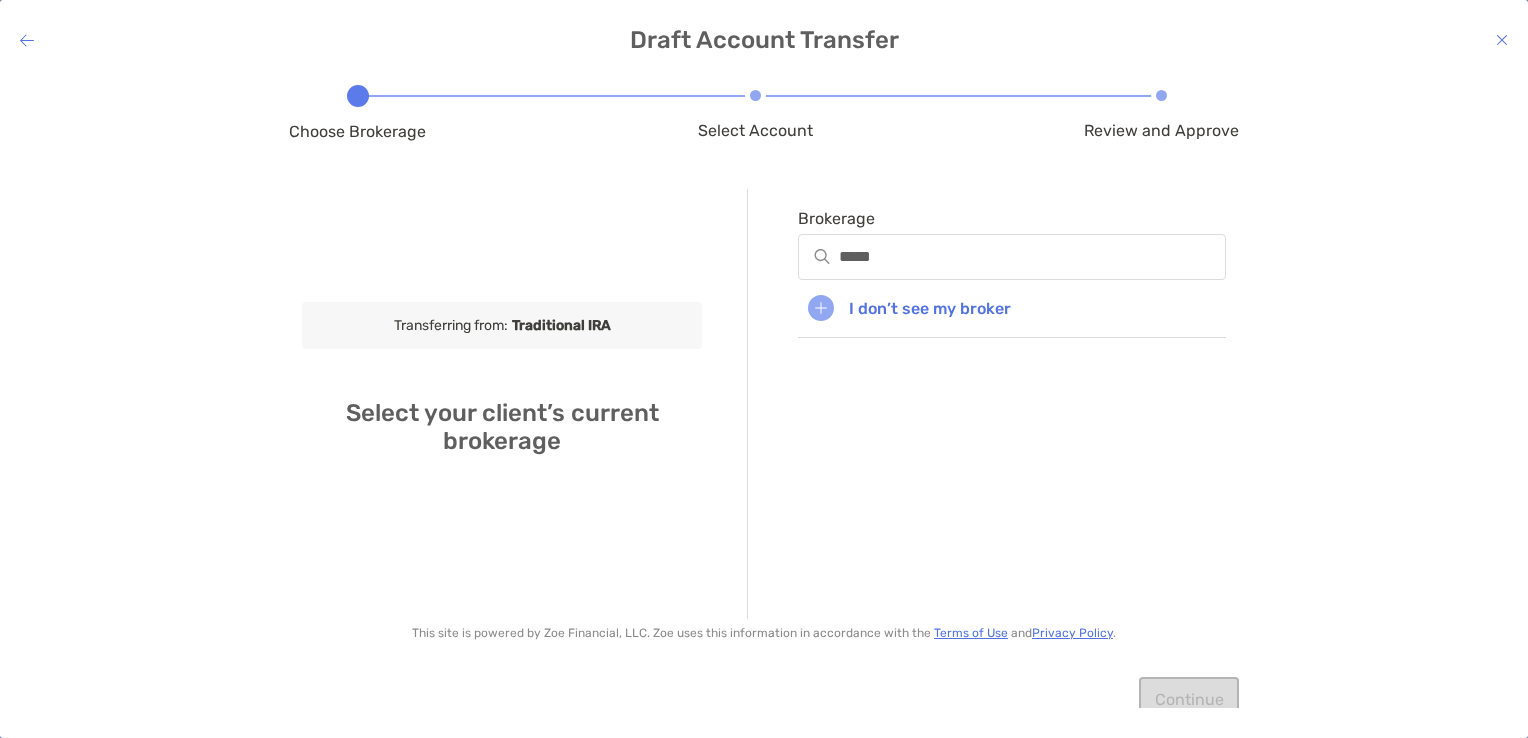 click at bounding box center (27, 40) 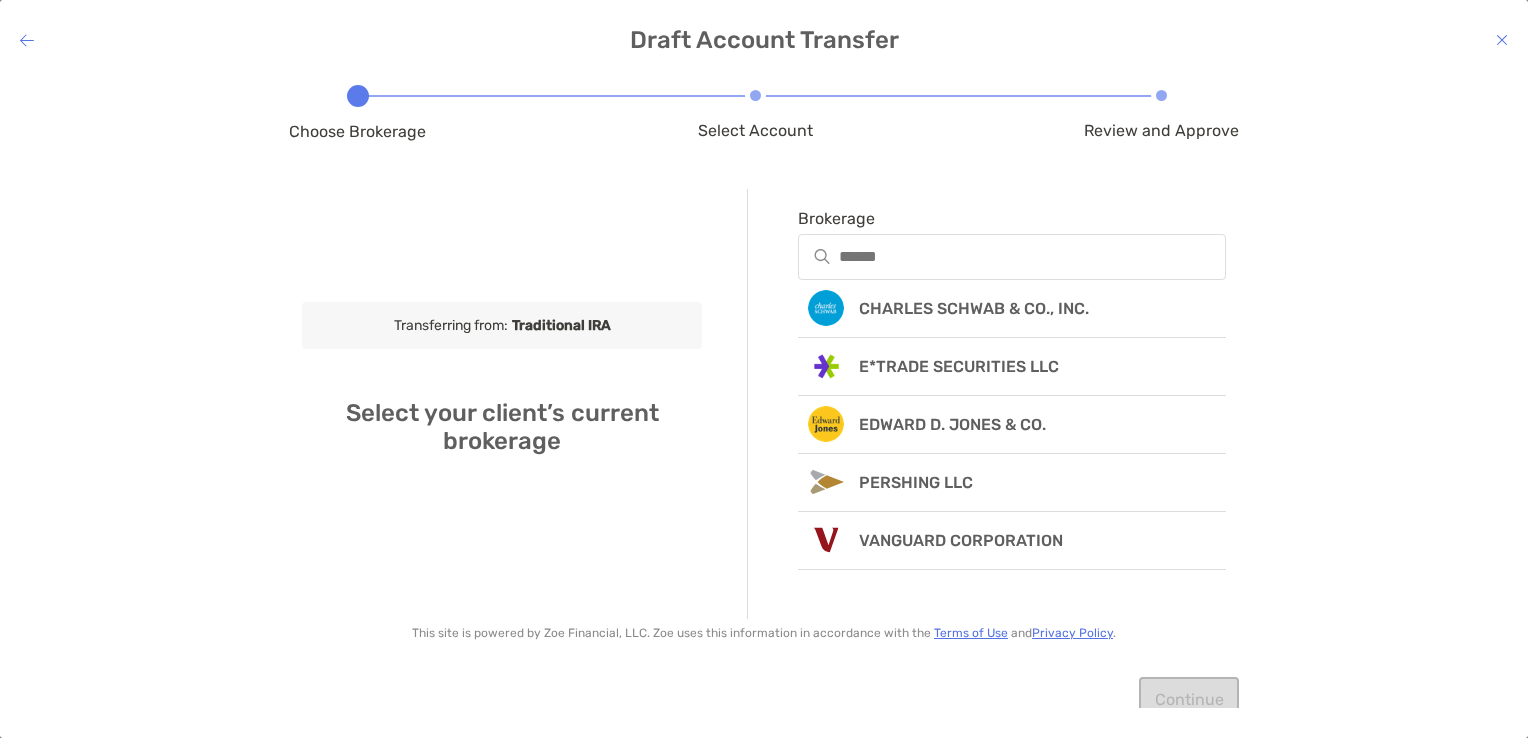 scroll, scrollTop: 52, scrollLeft: 0, axis: vertical 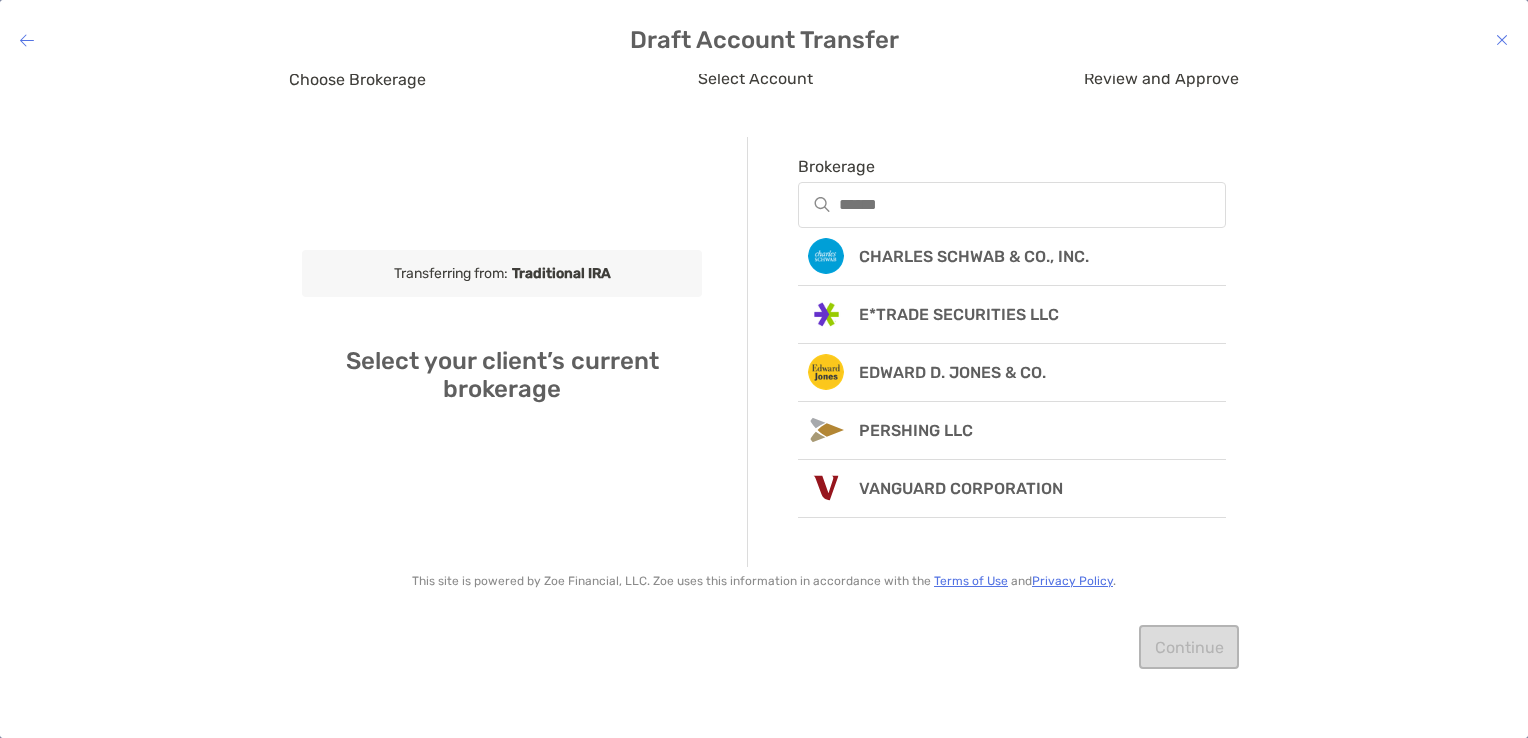 click on "Continue" at bounding box center [764, 647] 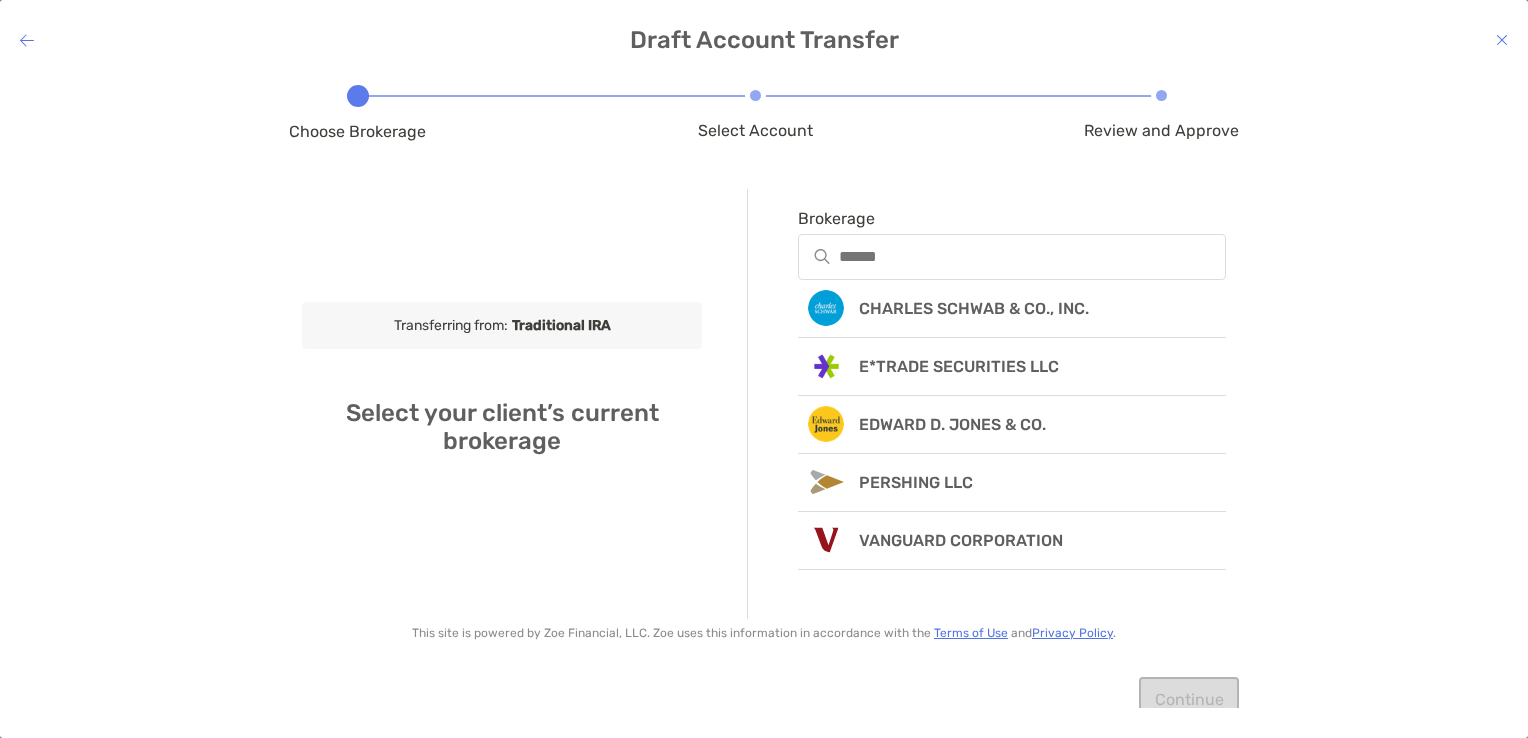drag, startPoint x: 1492, startPoint y: 41, endPoint x: 1503, endPoint y: 41, distance: 11 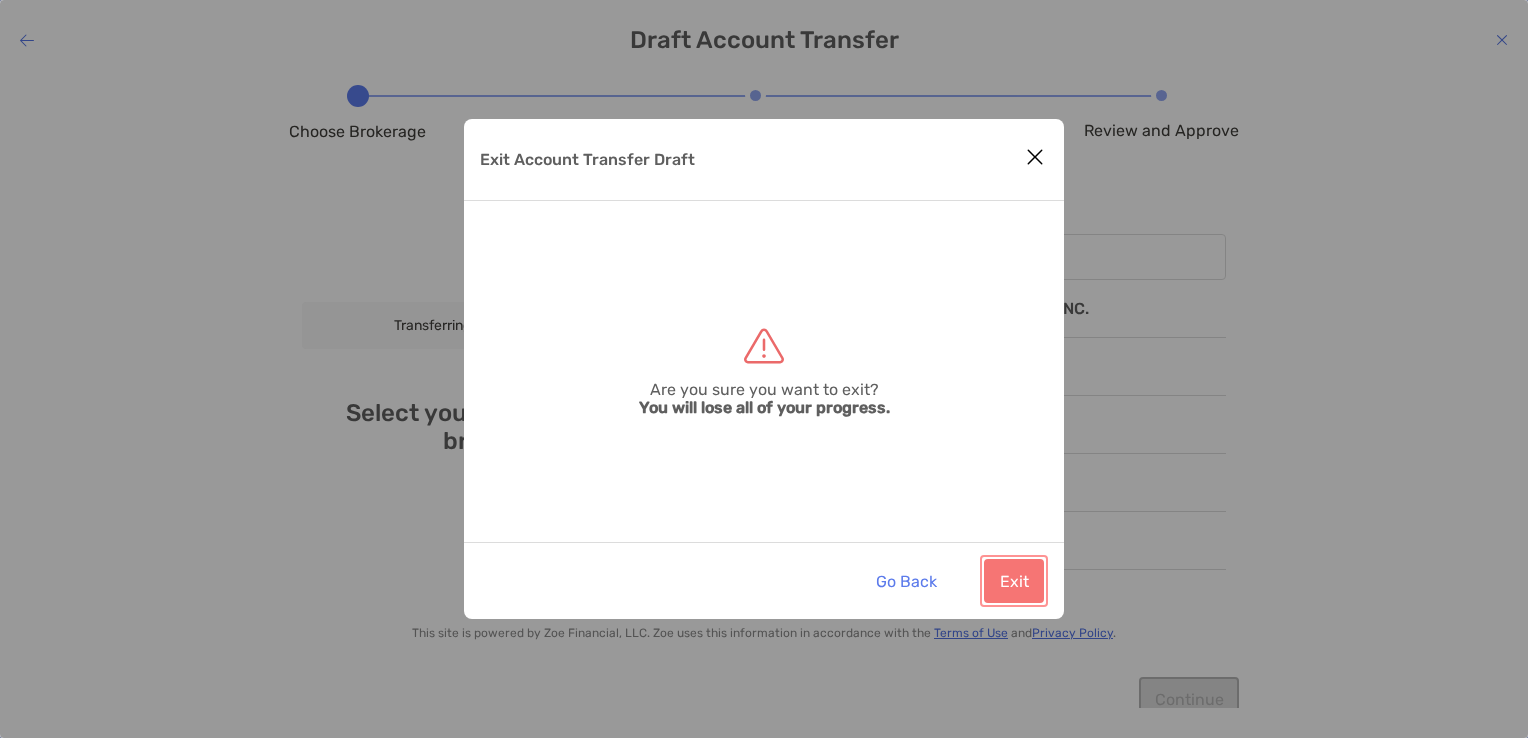 click on "Exit" at bounding box center [1014, 581] 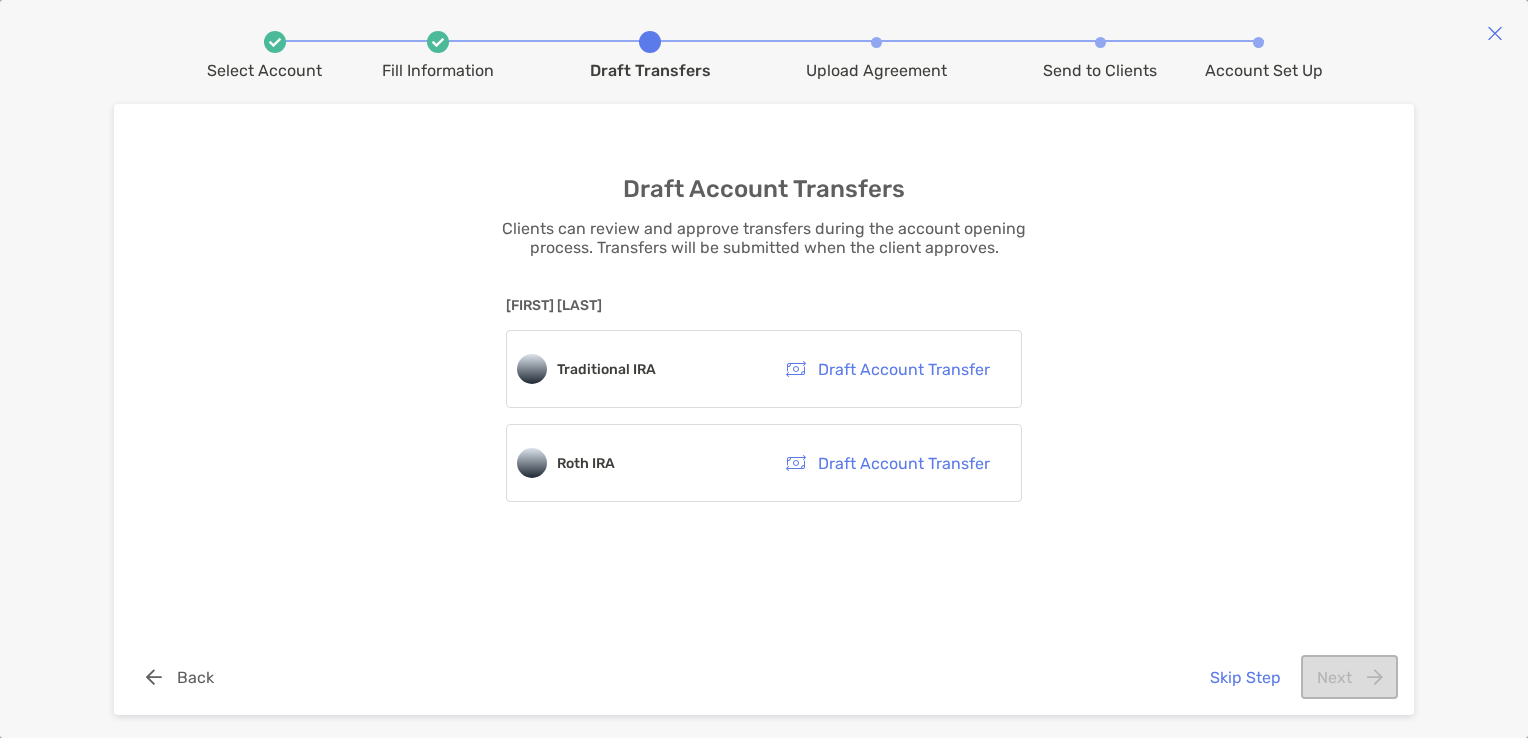 click on "Skip Step Next" at bounding box center (1296, 677) 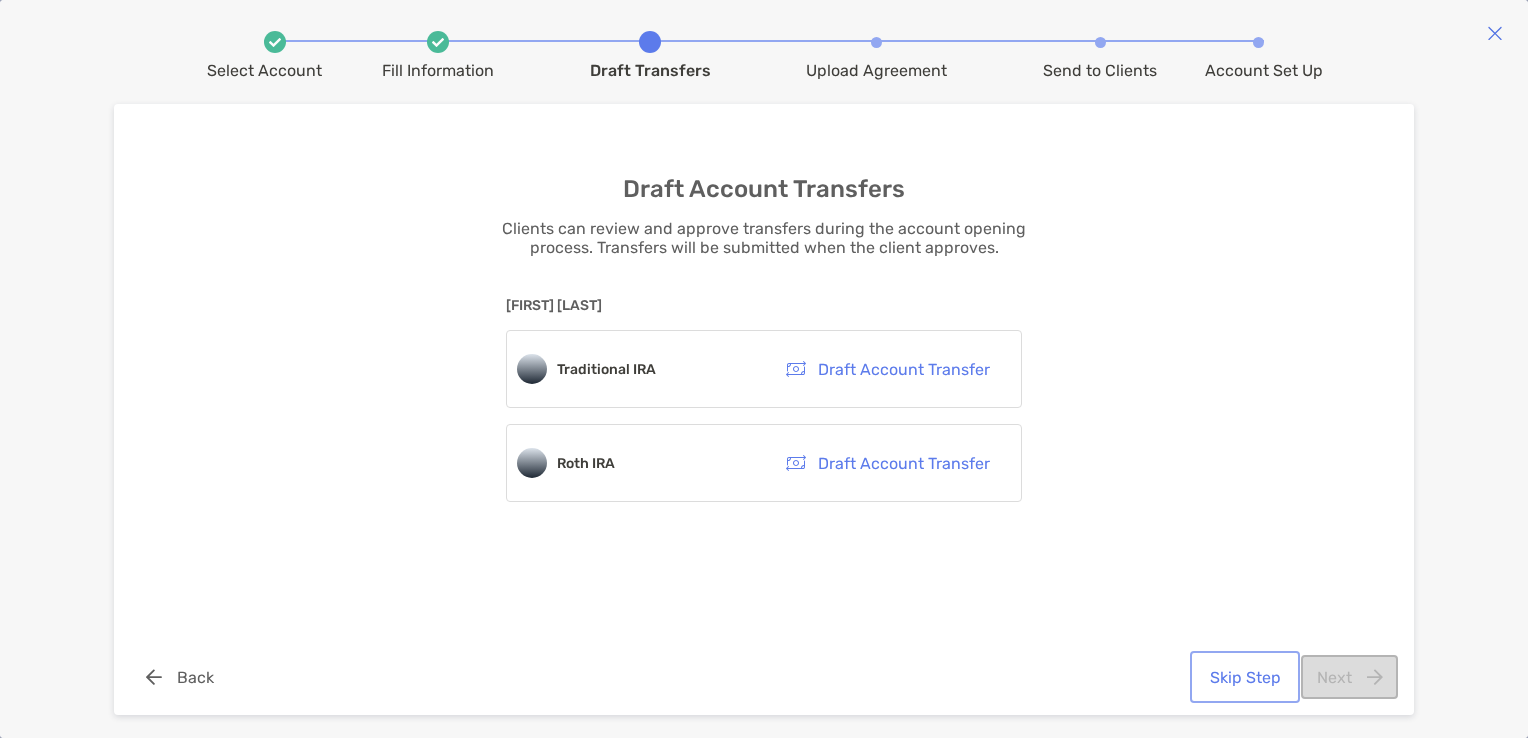 click on "Skip Step" at bounding box center [1245, 677] 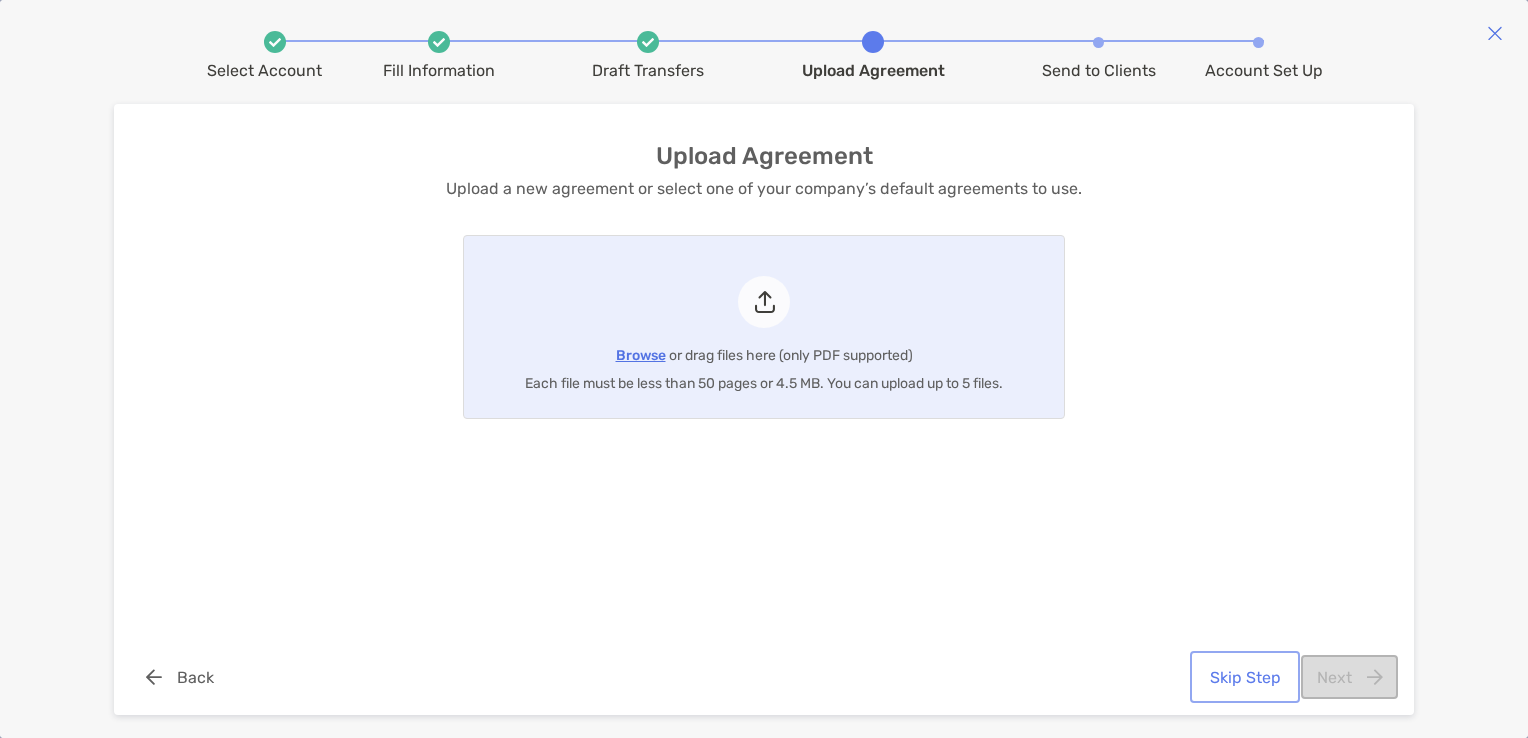 click on "Skip Step" at bounding box center (1245, 677) 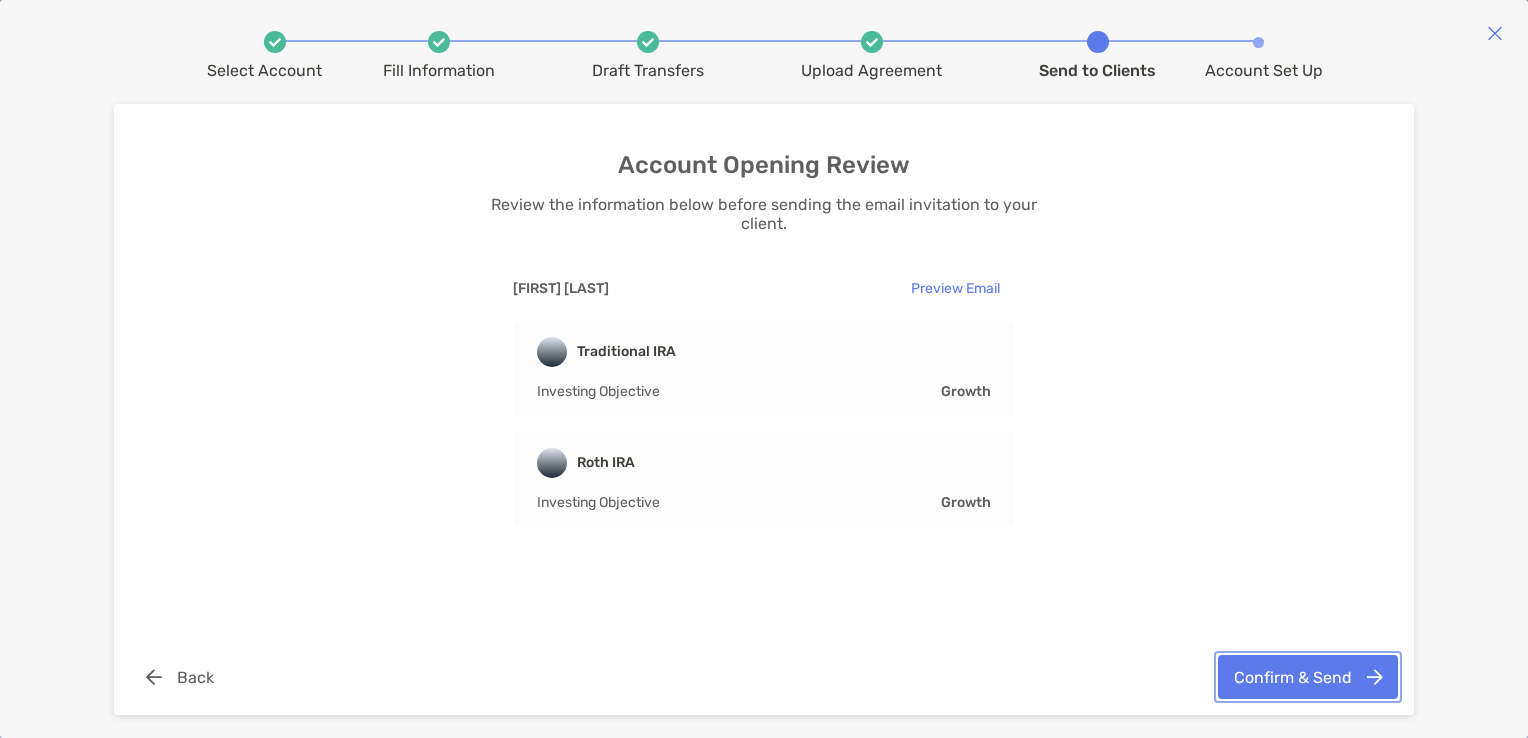 click on "Confirm & Send" at bounding box center (1308, 677) 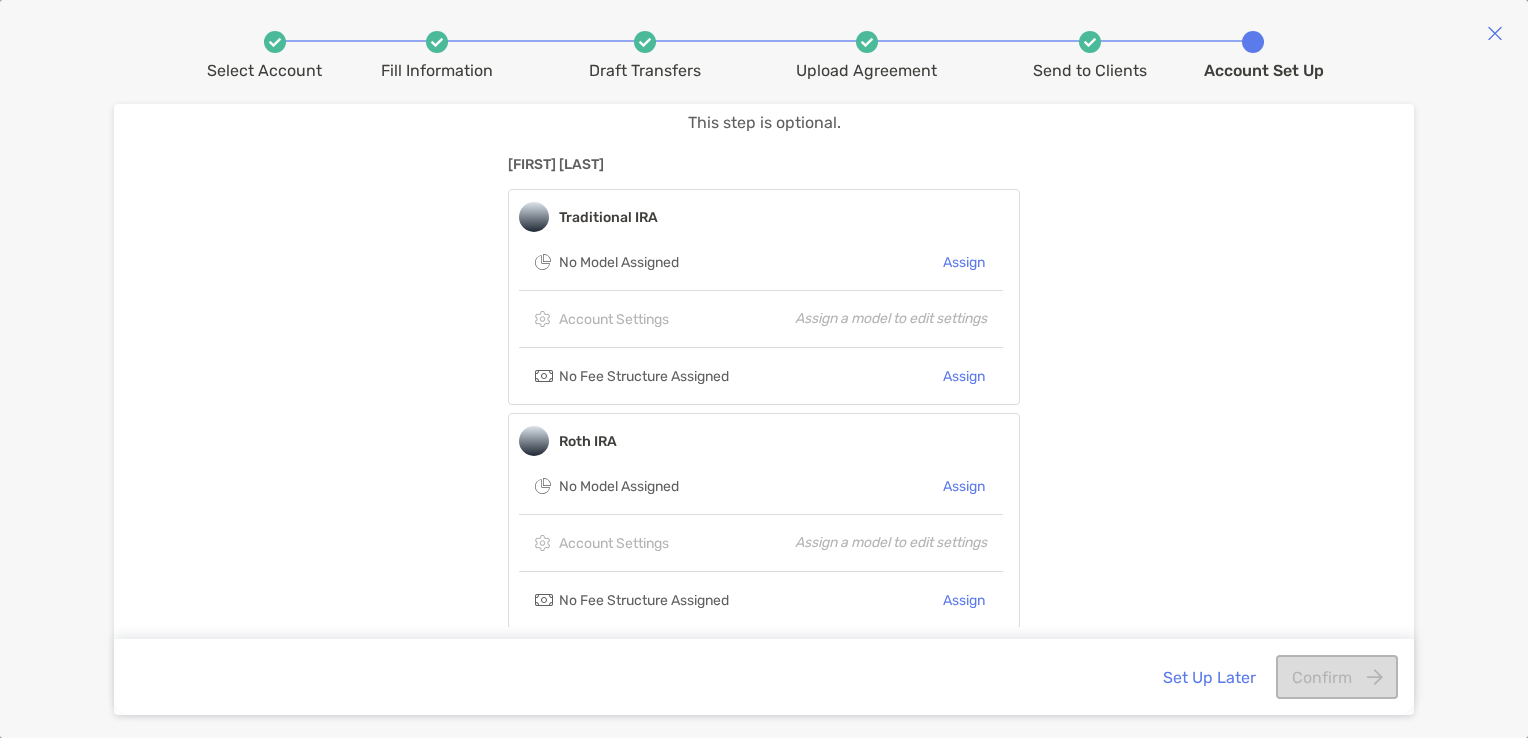 scroll, scrollTop: 0, scrollLeft: 0, axis: both 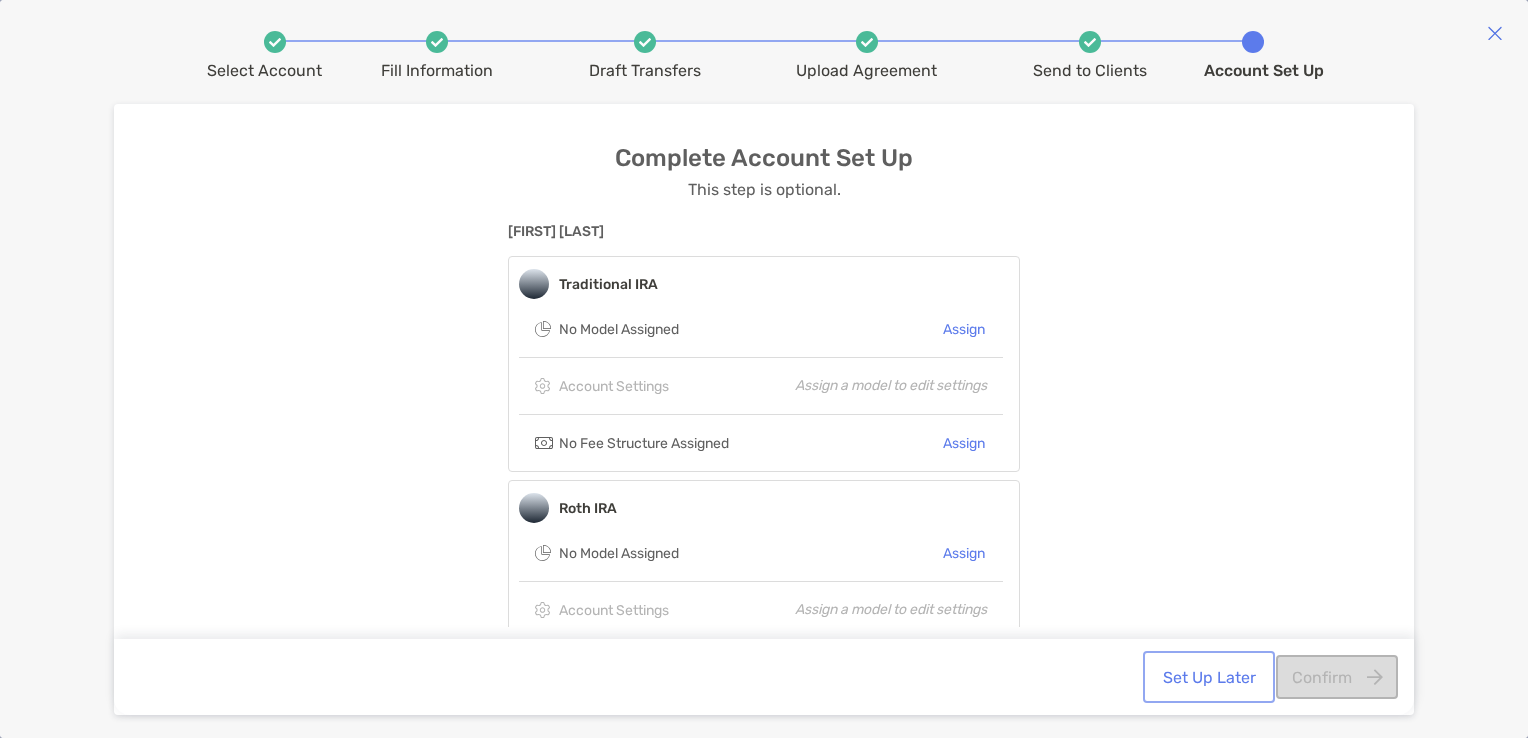 click on "Set Up Later" at bounding box center (1209, 677) 